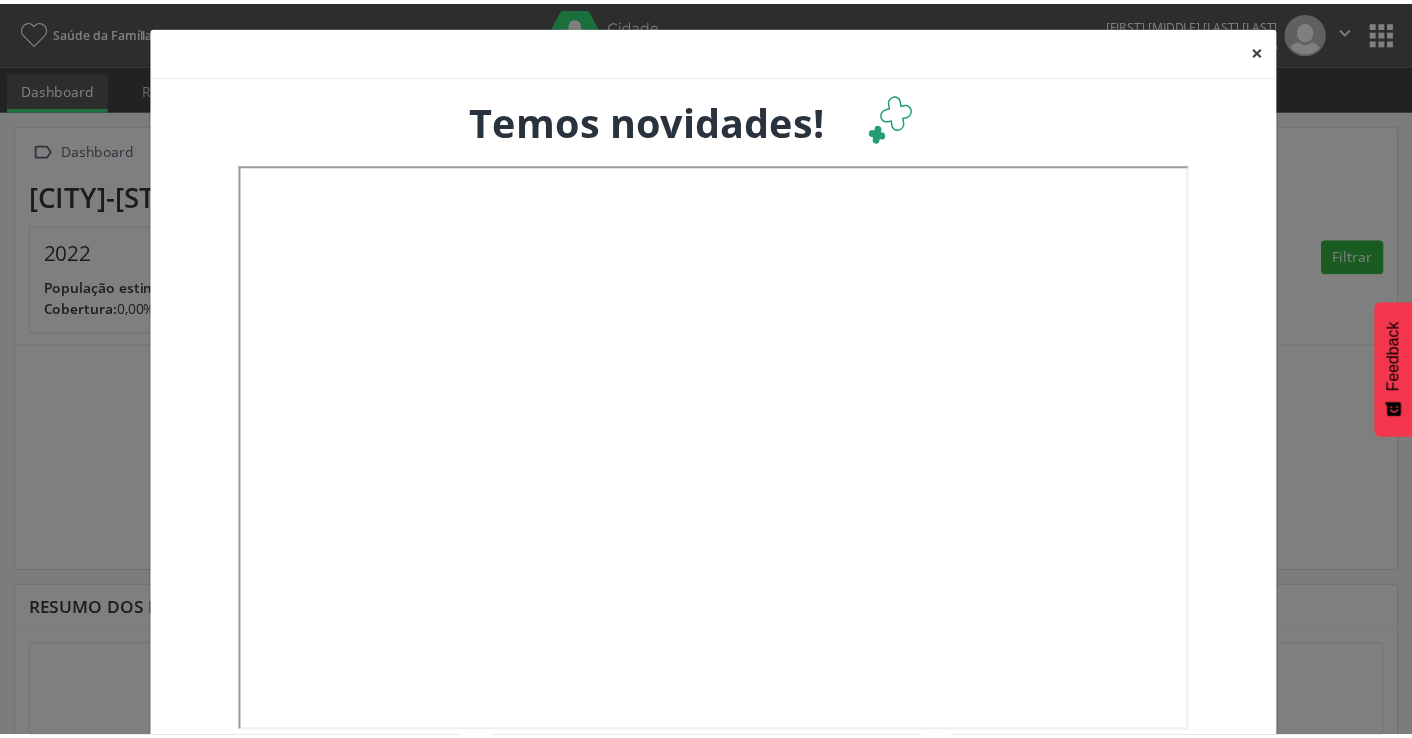 scroll, scrollTop: 0, scrollLeft: 0, axis: both 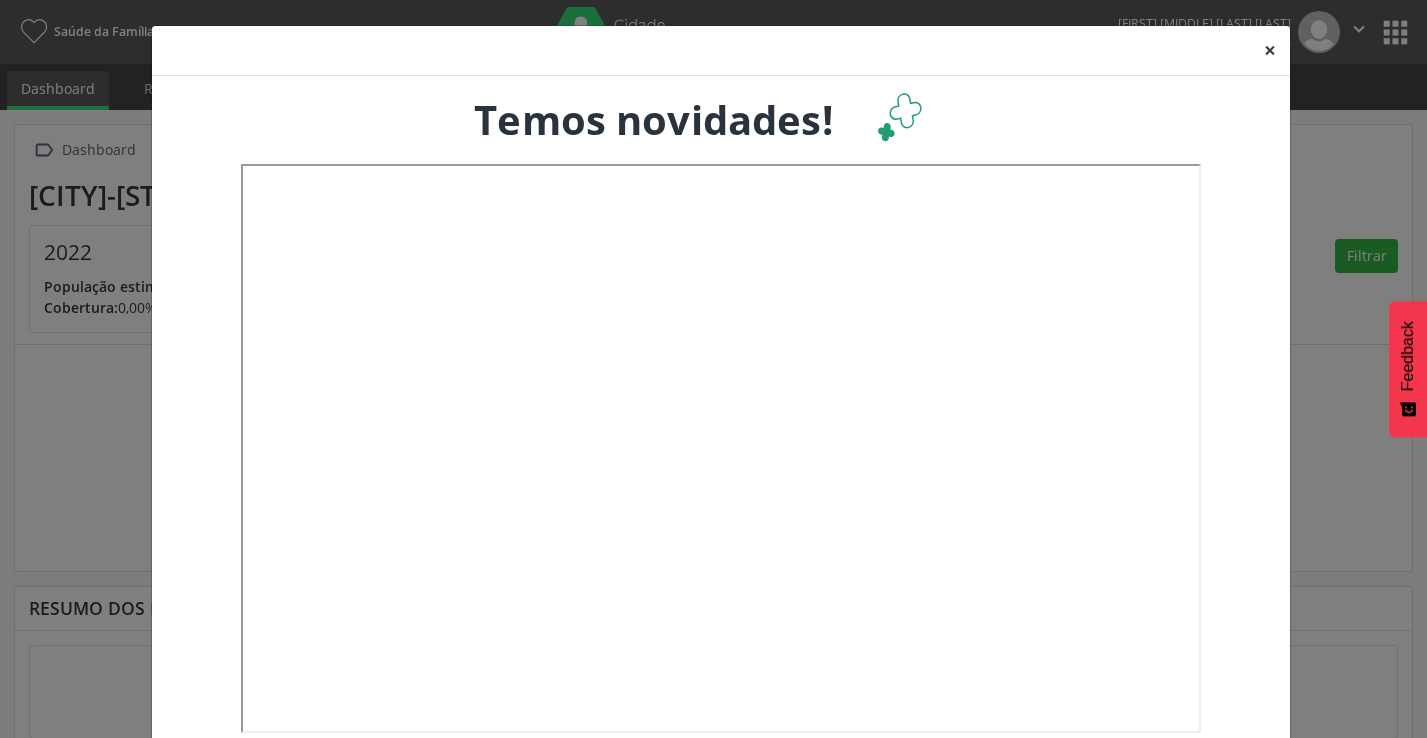 click on "×" at bounding box center (1270, 50) 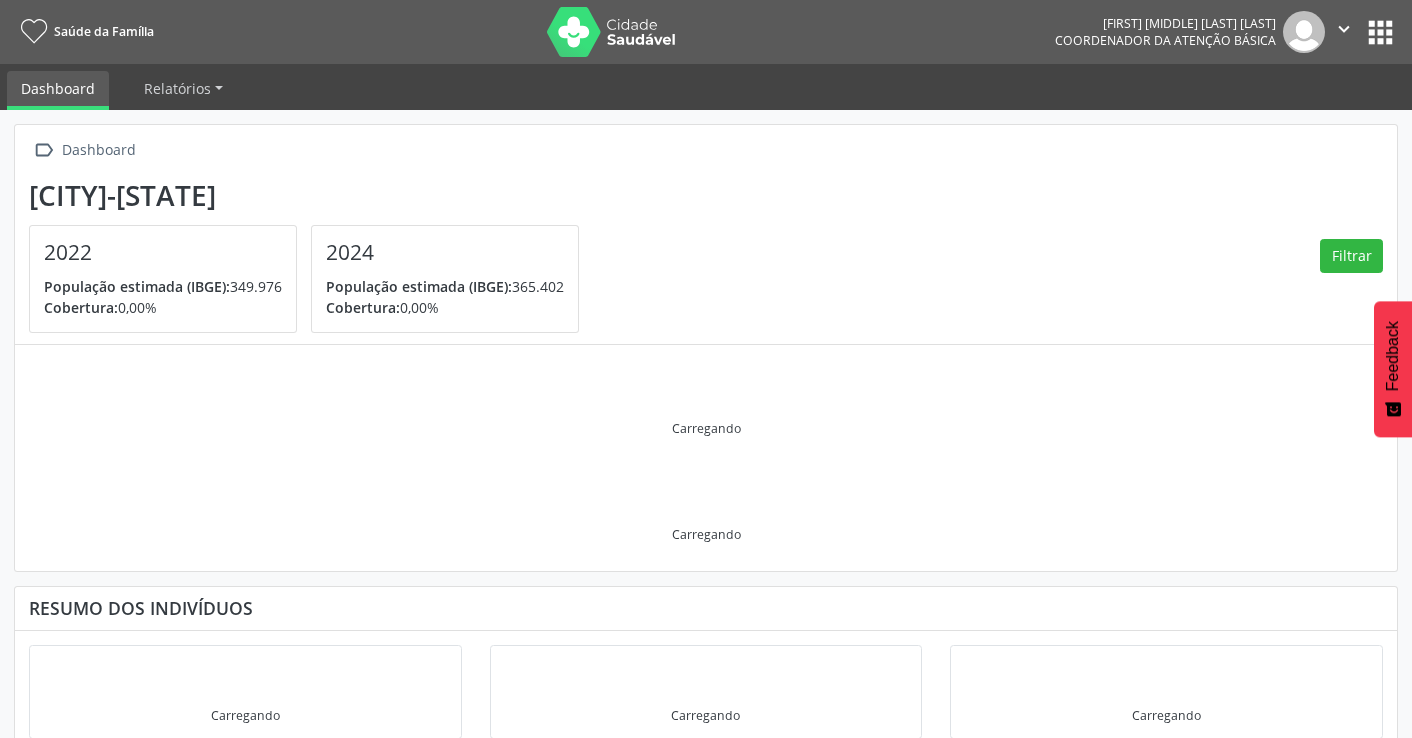click on "apps" at bounding box center (1380, 32) 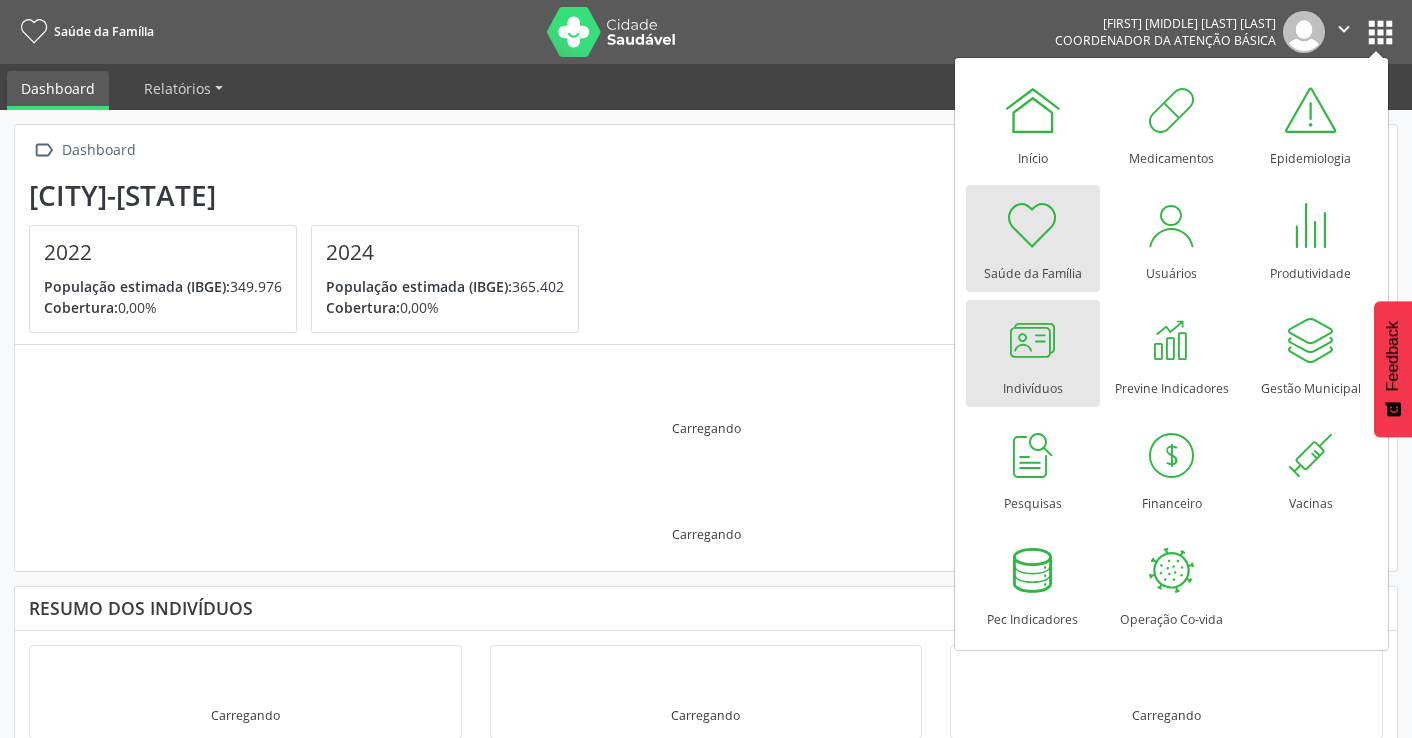 click at bounding box center [1033, 340] 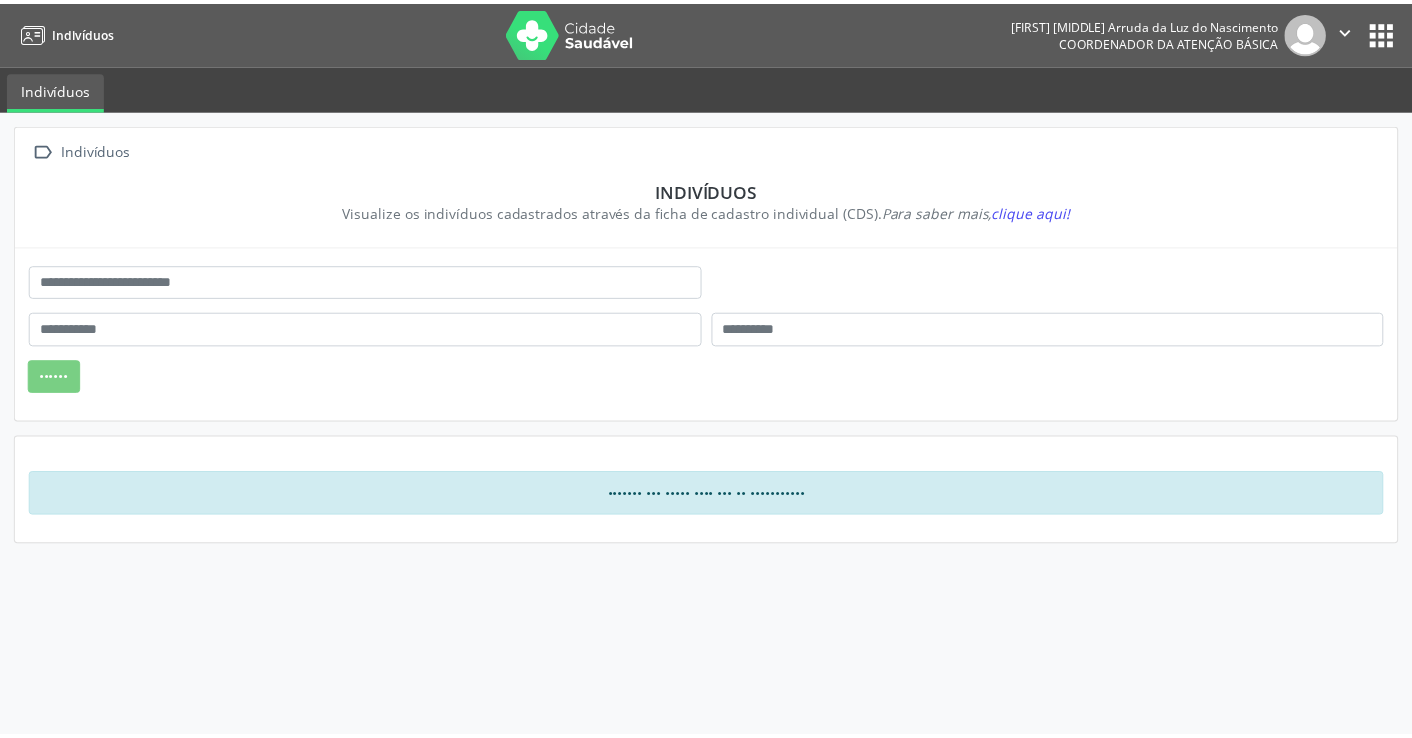 scroll, scrollTop: 0, scrollLeft: 0, axis: both 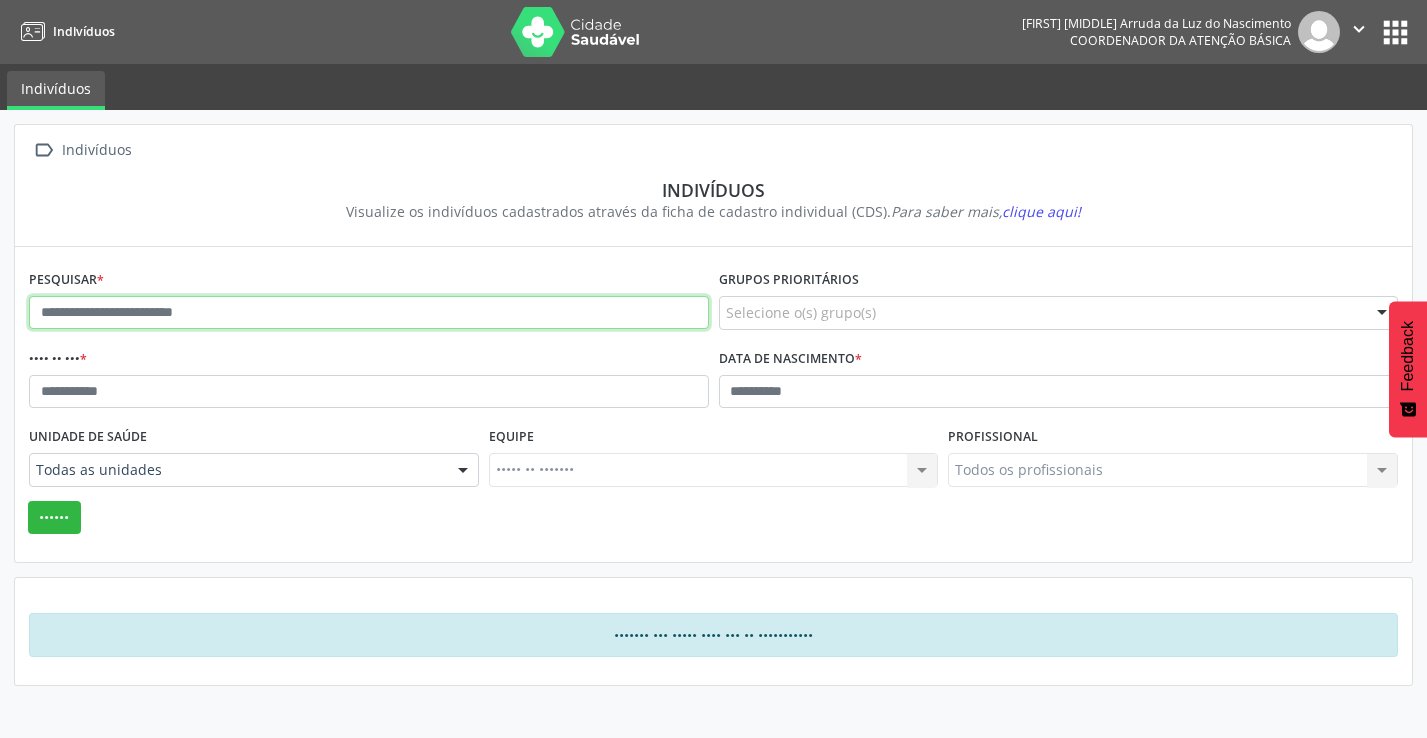 click at bounding box center [369, 313] 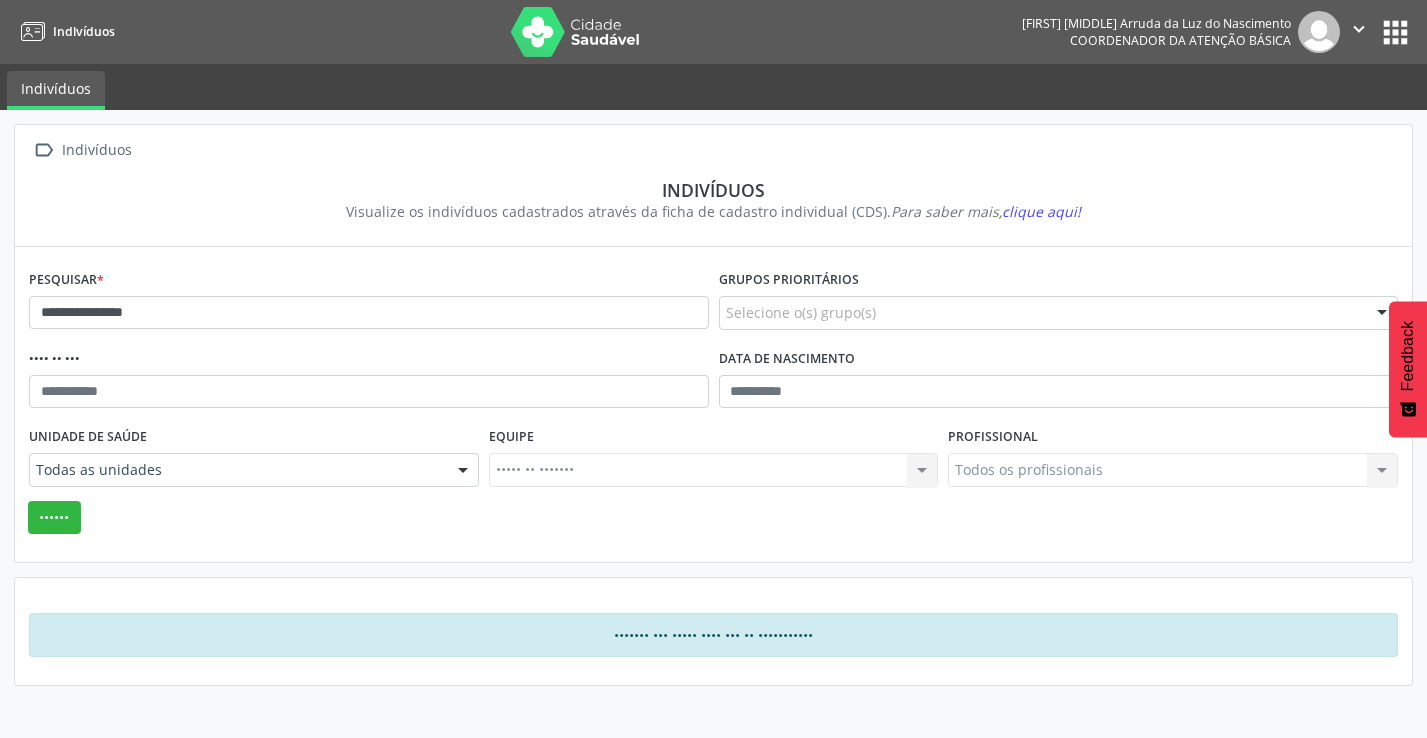 click on "Unidade de saúde
Todas as unidades         Todas as unidades   Usf Aguas Compridas I e II   Usf Aguas Compridas III   Usf Alto da Bondade I   Usf Alto da Bondade II   Usf Alto da Conquista I e II   Usf Alto da Mina   Usf Alto do Cajueiro   Usf Alto do Sol Nascente   Usf Alto Nova Olinda   Usf Amaro Branco   Usf Asa Branca   Usf Azeitona I e II   Usf Base Rural   Usf Beira Mangue I e II   Usf Bonsucesso I   Usf Bonsucesso II   Usf Bultrins Monte I e II   Usf Caixa Dagua I e II   Usf Cidade Tabajara I e II   Usf Cidade Tabajara II   Usf Cohab 7 Ro   Usf Cohab Peixinhos I II III   Usf de Sapucaia I   Usf de Sapucaia II e III   Usf do Varadouro I e II   Usf Eliana Antonia Sitio dos Cajas   Usf Ilha de Santana I e II   Usf Ilha do Maruim   Usf Jardim Atlantico   Usf Jardim Brasil II Equipes I e II   Usf Jardim Brasil V Equipe I e II   Usf Jardim Fragoso Beira Rio I e II   Usf Jatoba   Usf Ouro Preto   Usf Passarinho   Usf Rio Doce I e II   Usf Salgadinho Sitio Novo I e II" at bounding box center [254, 461] 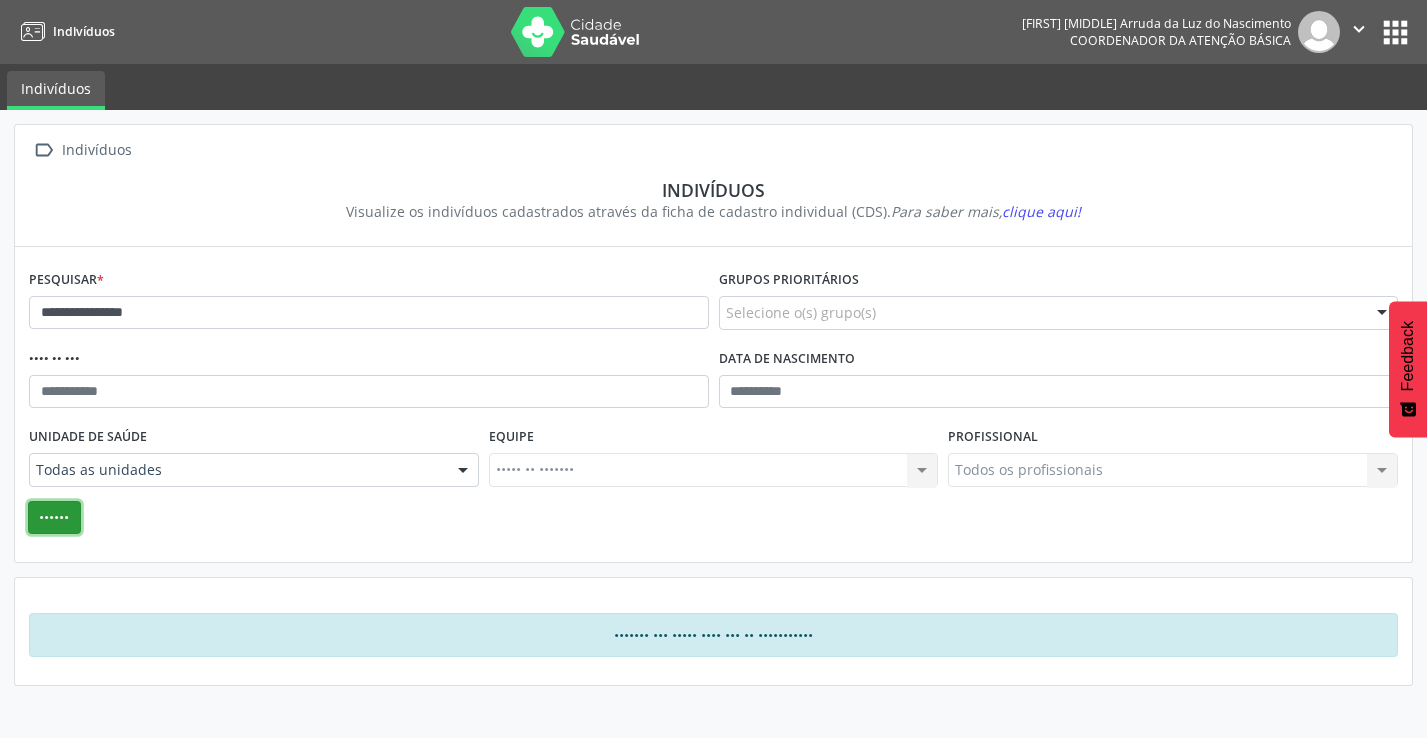 click on "••••••" at bounding box center [54, 518] 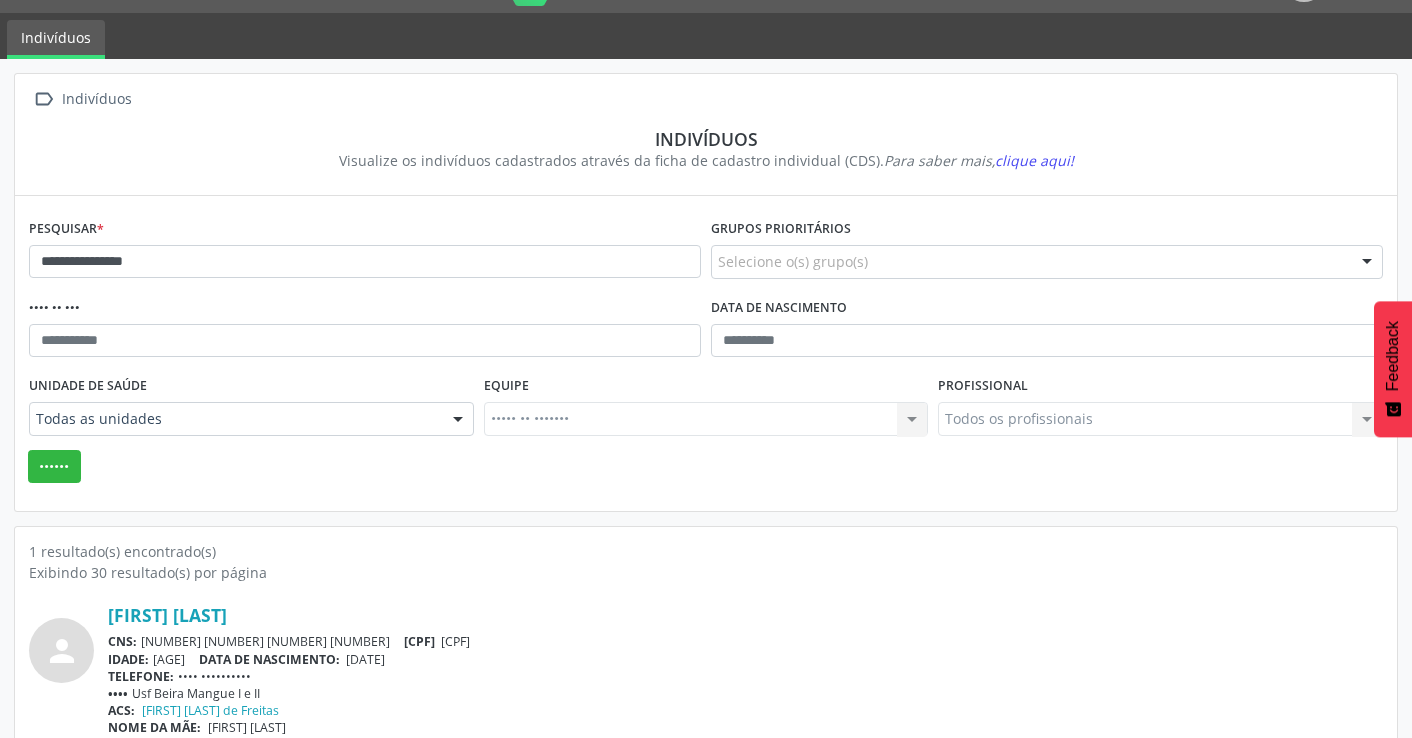scroll, scrollTop: 78, scrollLeft: 0, axis: vertical 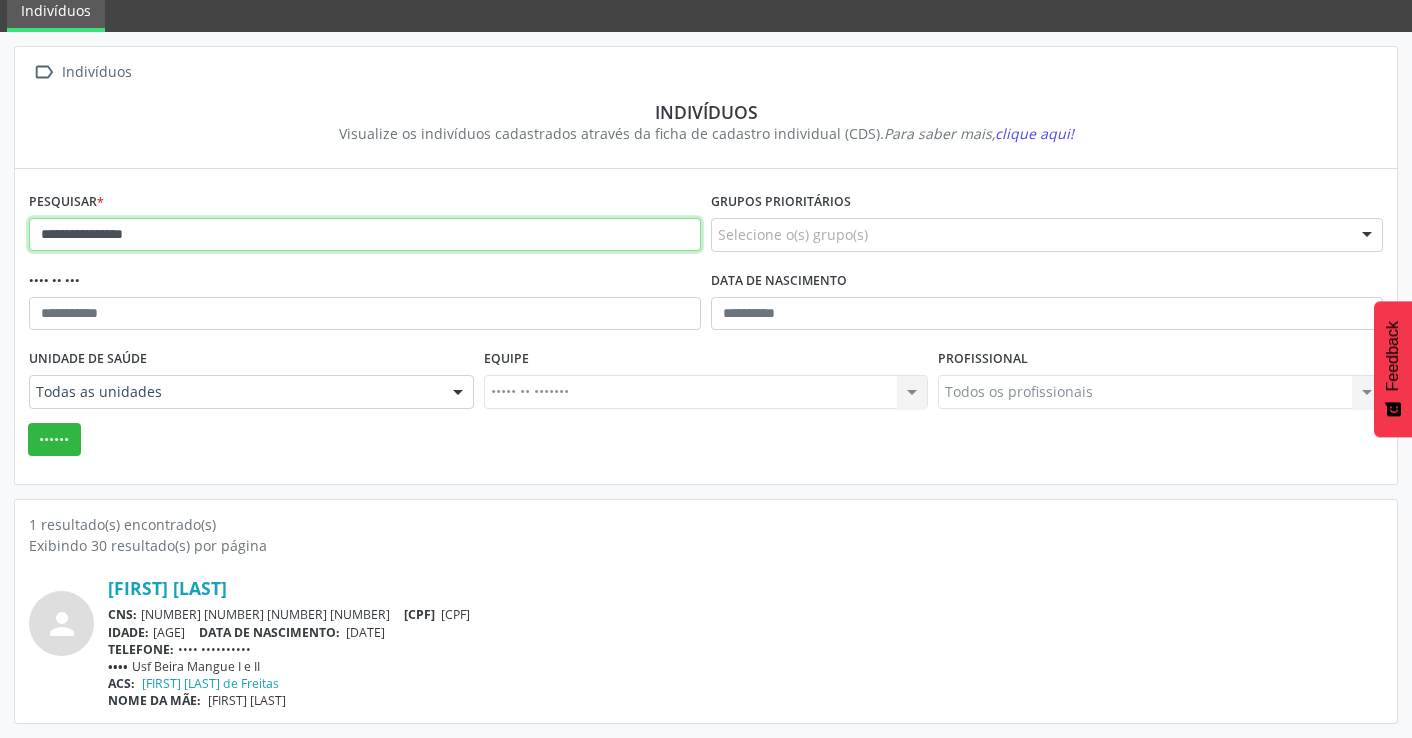 click on "**********" at bounding box center [365, 235] 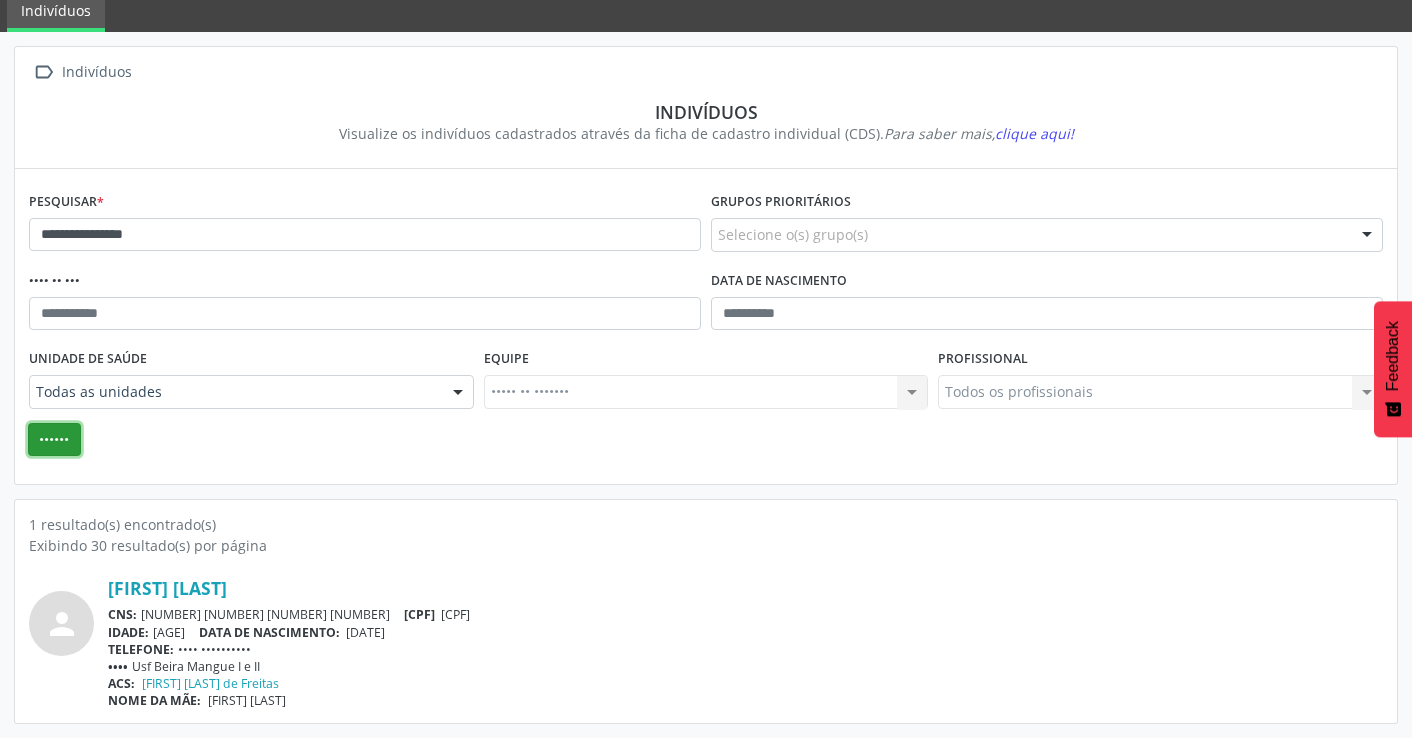 click on "••••••" at bounding box center [54, 440] 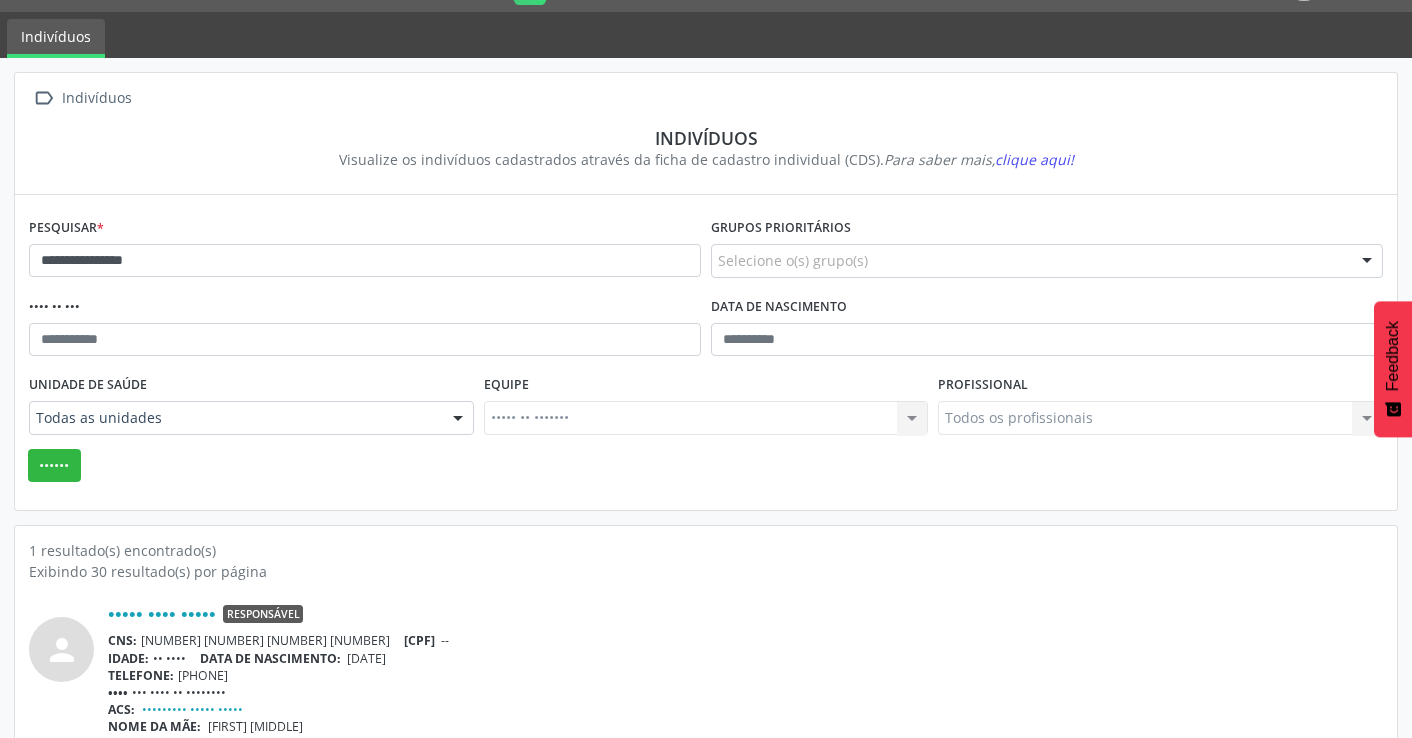 scroll, scrollTop: 78, scrollLeft: 0, axis: vertical 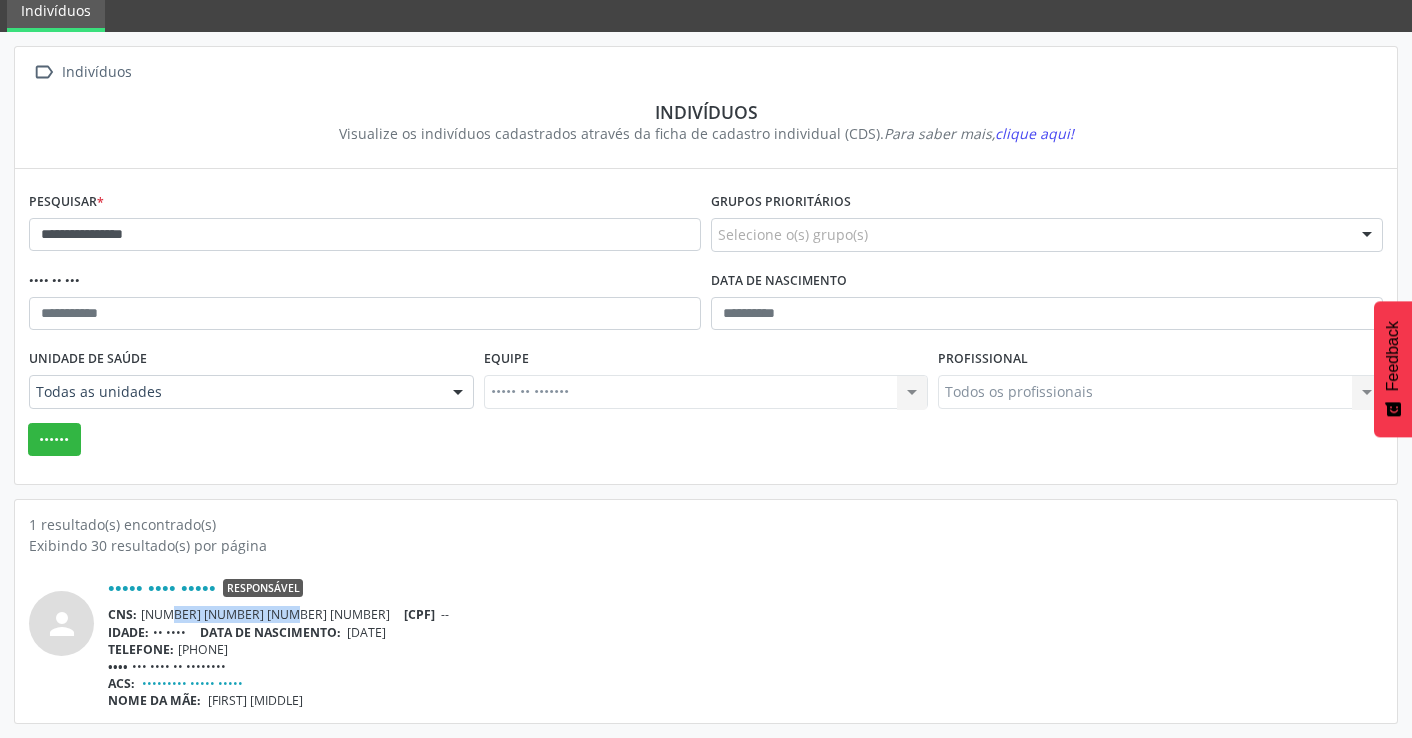 drag, startPoint x: 143, startPoint y: 620, endPoint x: 255, endPoint y: 618, distance: 112.01785 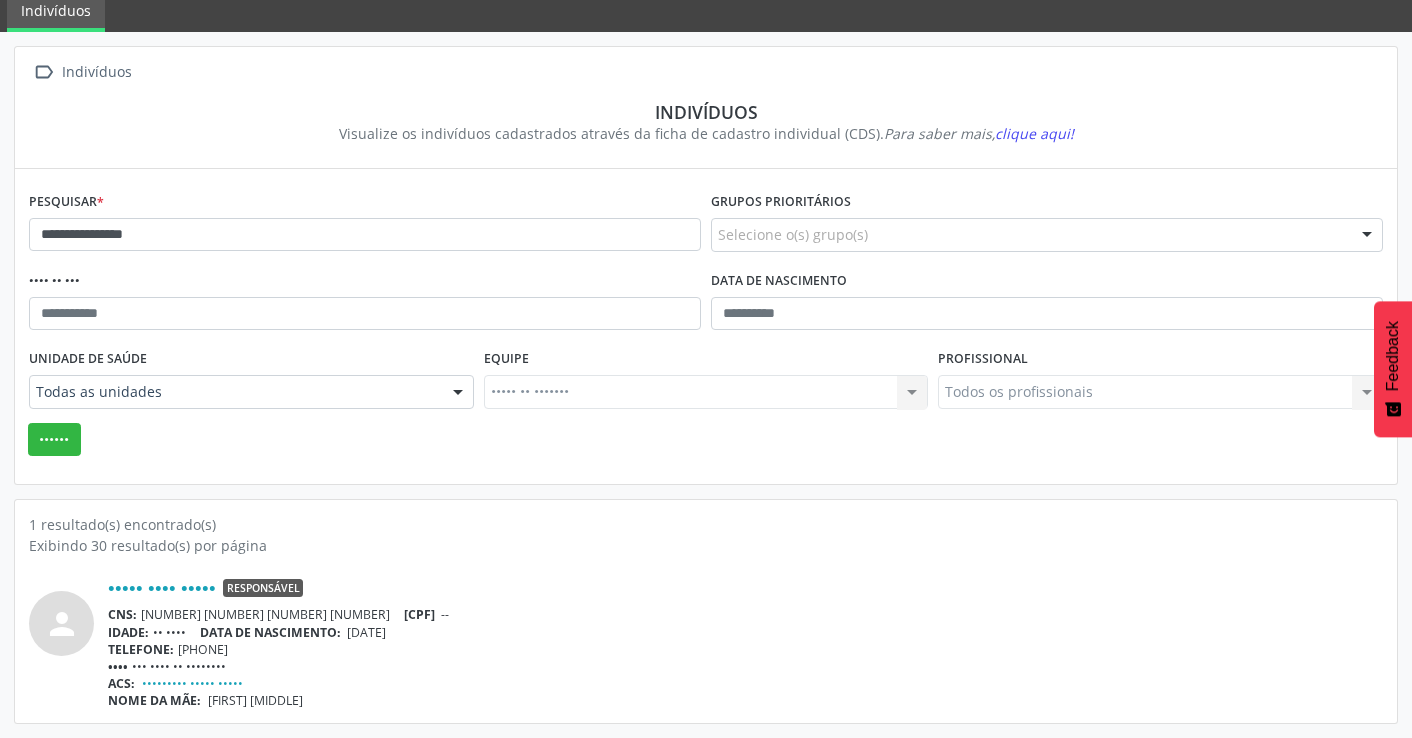click on "ACS:
[FIRST] [MIDDLE] [LAST]" at bounding box center [745, 683] 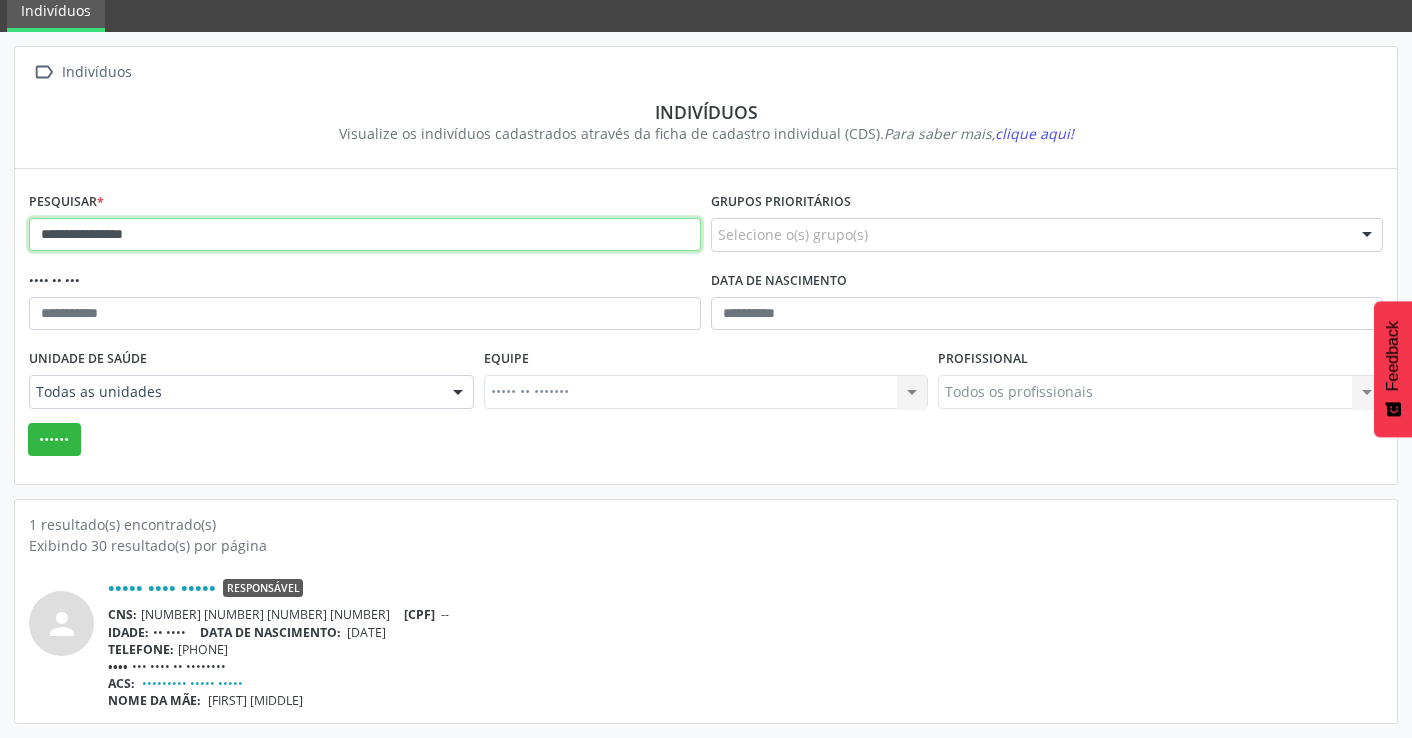 drag, startPoint x: 173, startPoint y: 243, endPoint x: 3, endPoint y: 247, distance: 170.04706 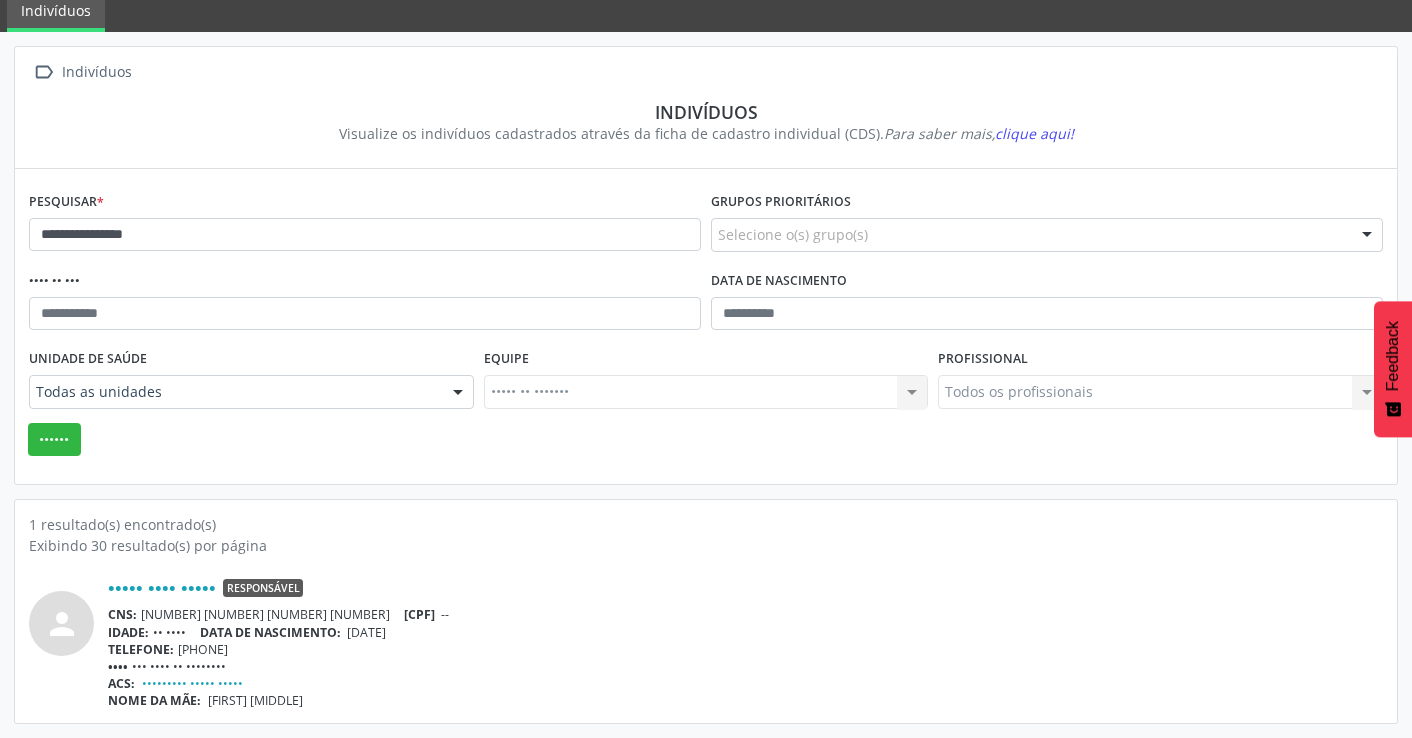 click on "•••• •• •••" at bounding box center (365, 226) 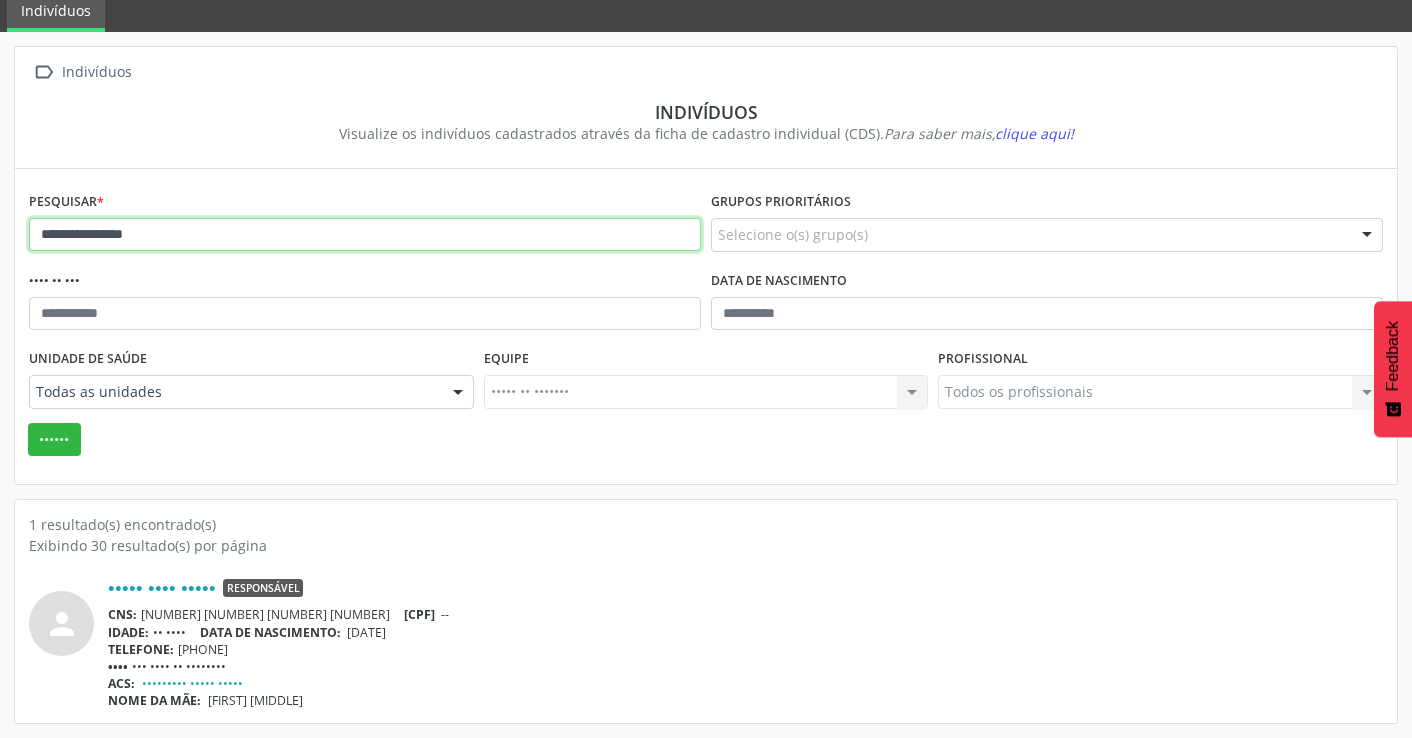 drag, startPoint x: 184, startPoint y: 242, endPoint x: 0, endPoint y: 247, distance: 184.06792 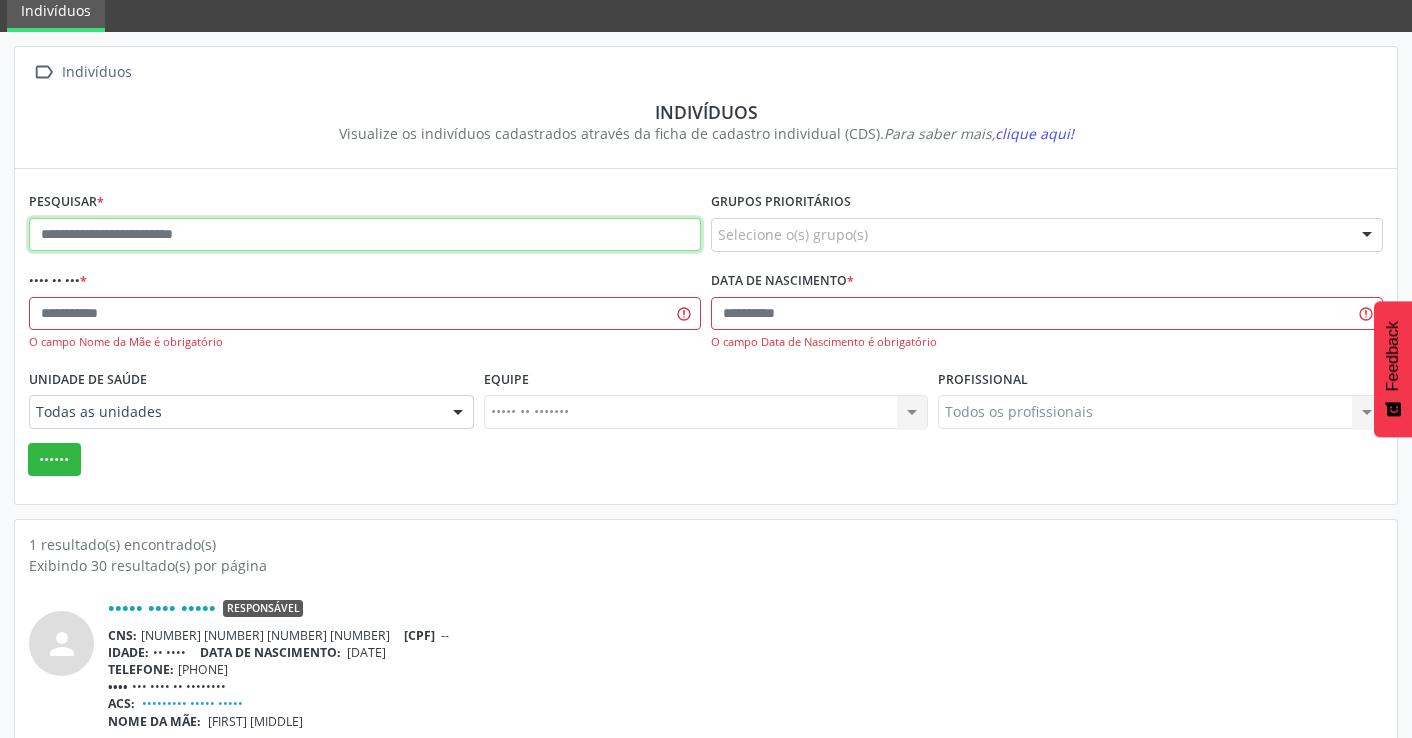 click at bounding box center (365, 235) 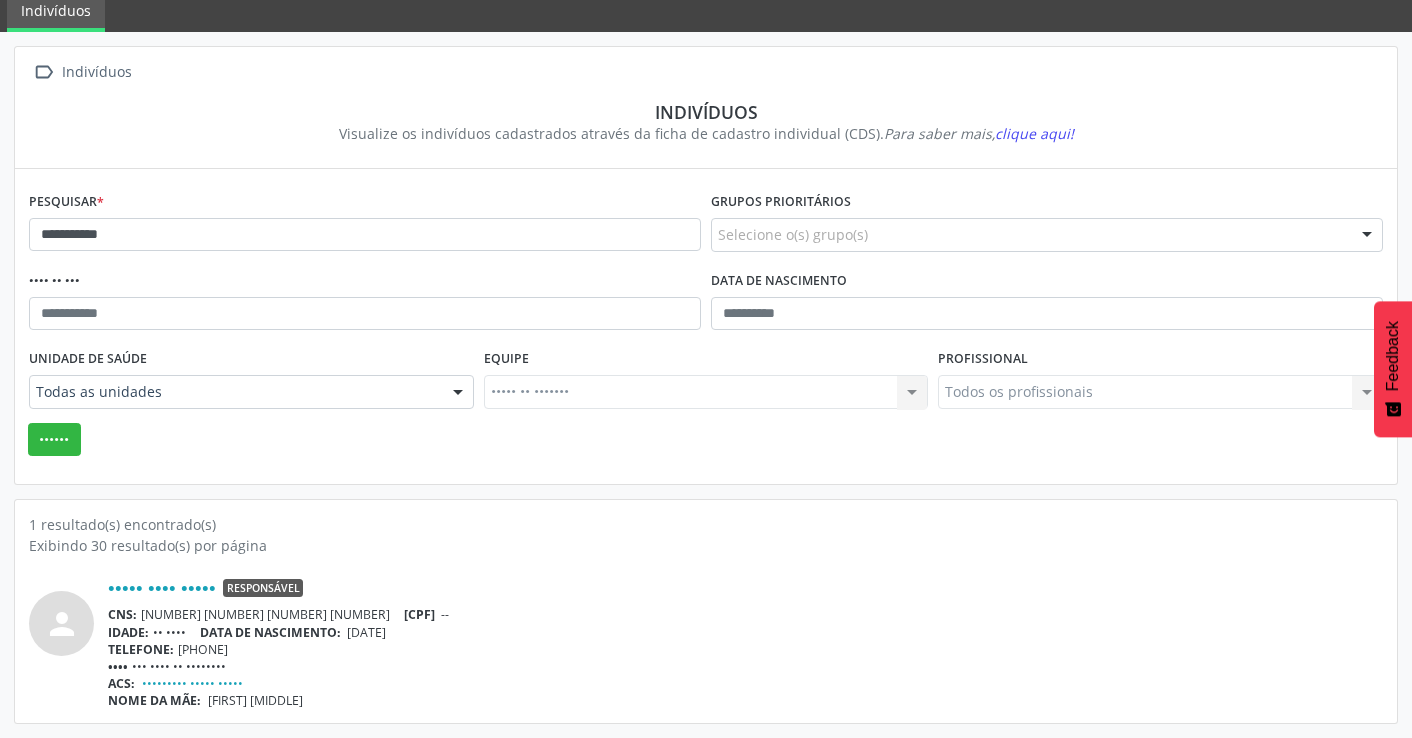 click on "**********" at bounding box center (706, 328) 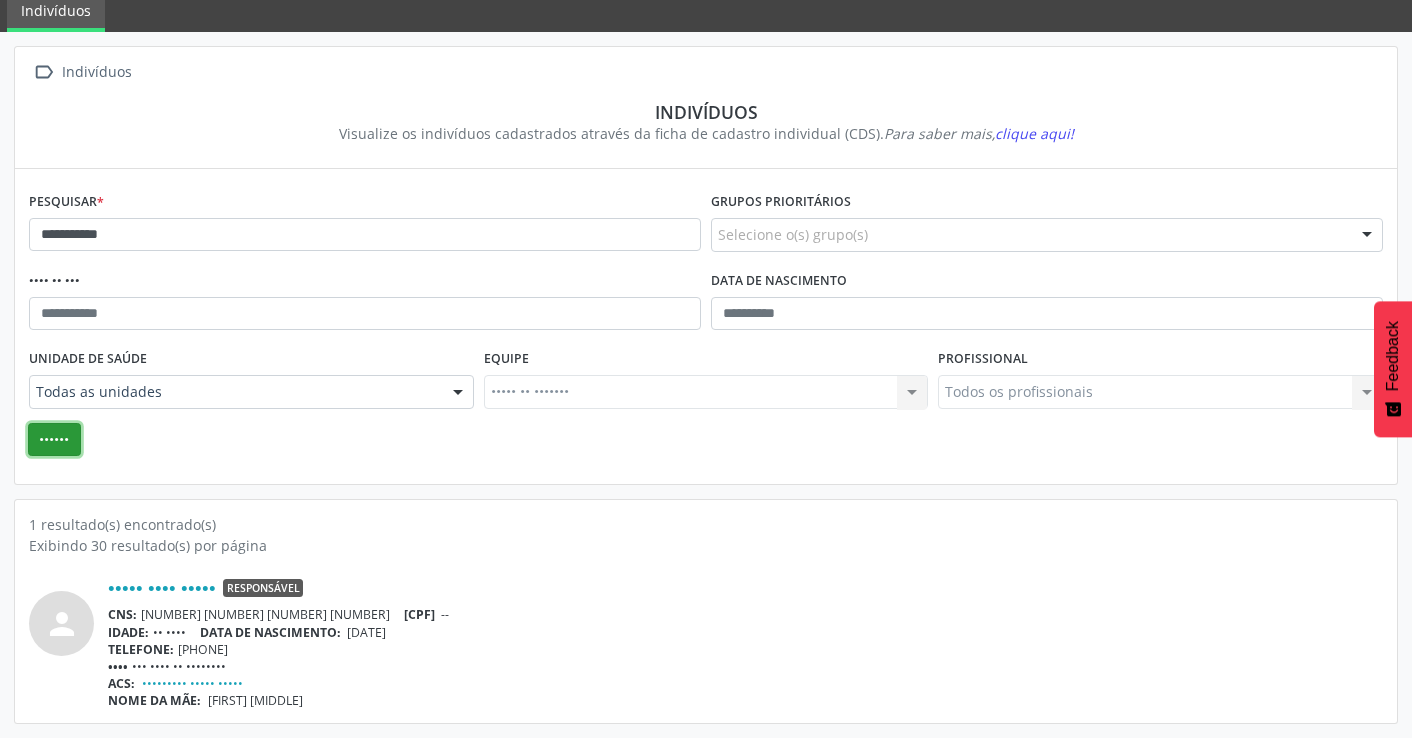 click on "••••••" at bounding box center [54, 440] 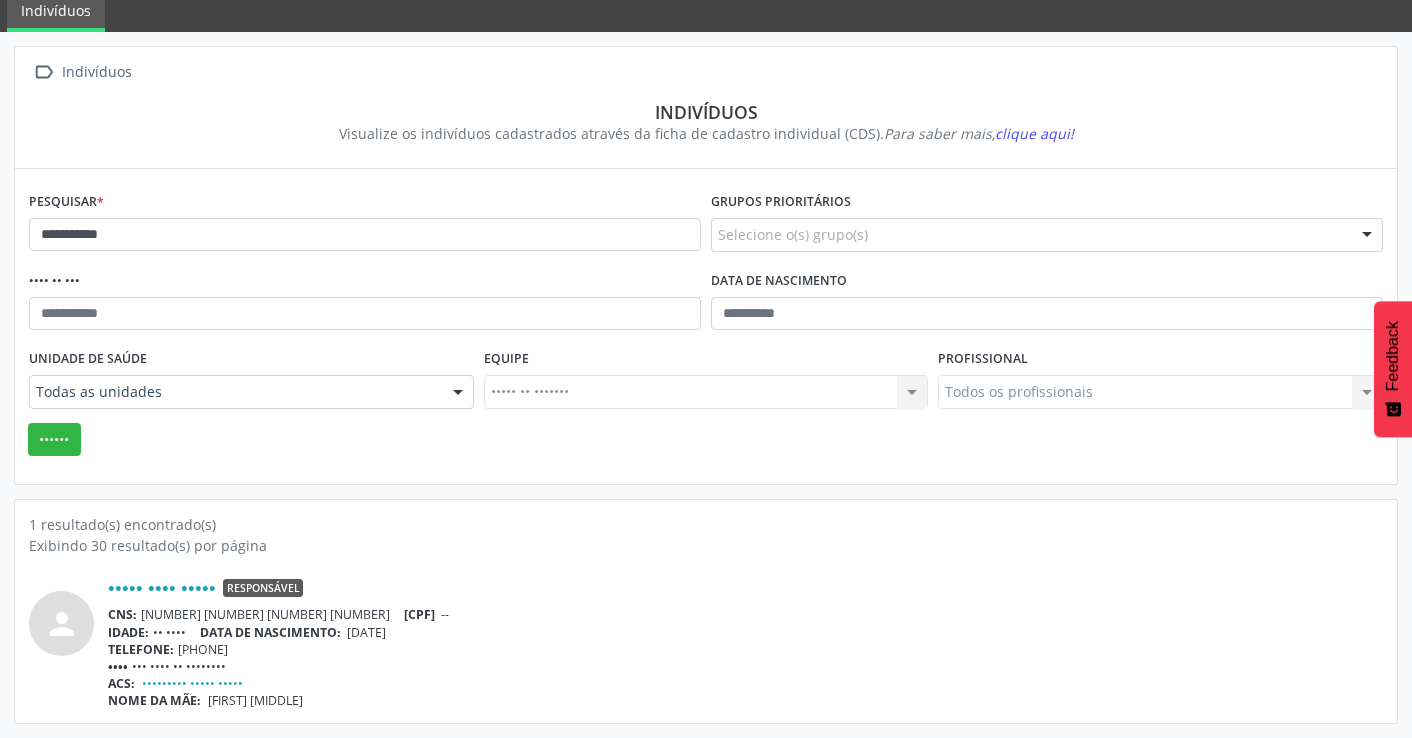 scroll, scrollTop: 0, scrollLeft: 0, axis: both 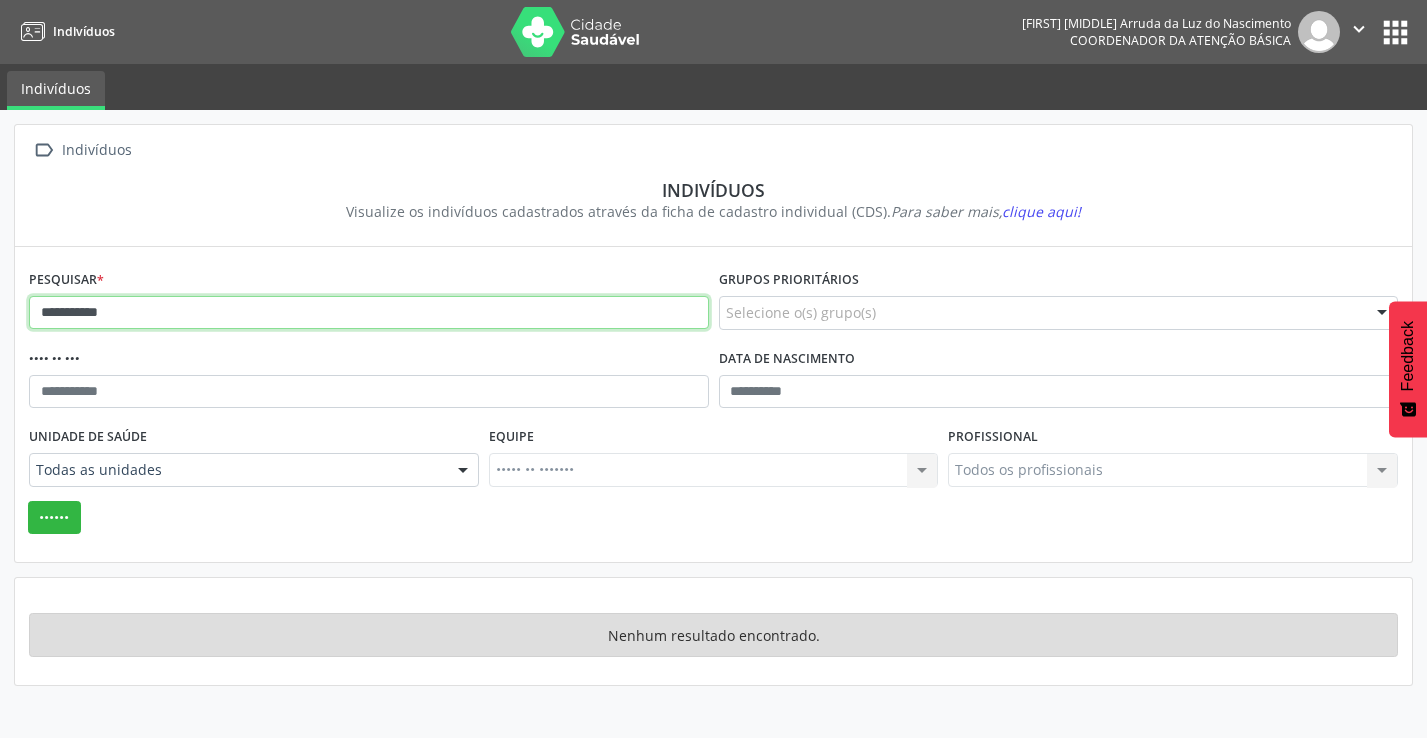 drag, startPoint x: 144, startPoint y: 316, endPoint x: 0, endPoint y: 316, distance: 144 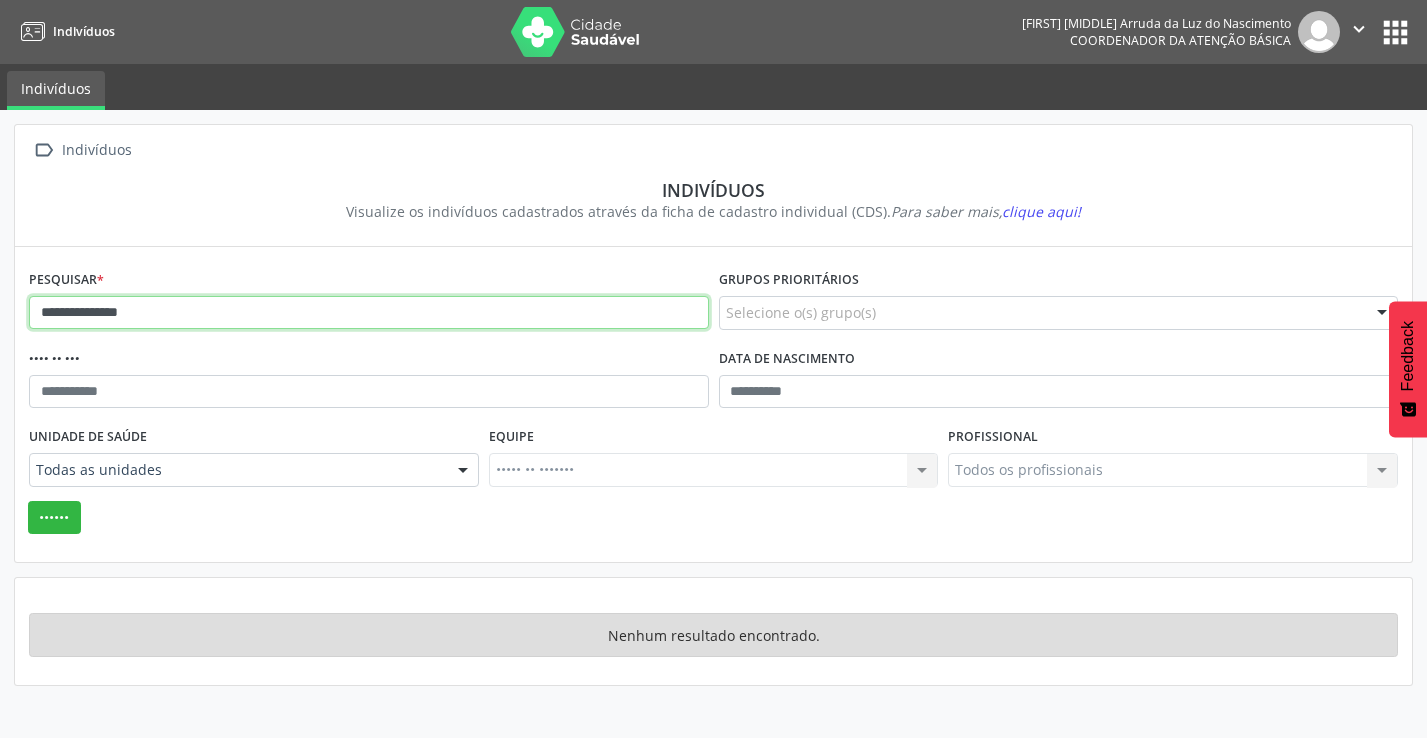 click on "••••••" at bounding box center [54, 518] 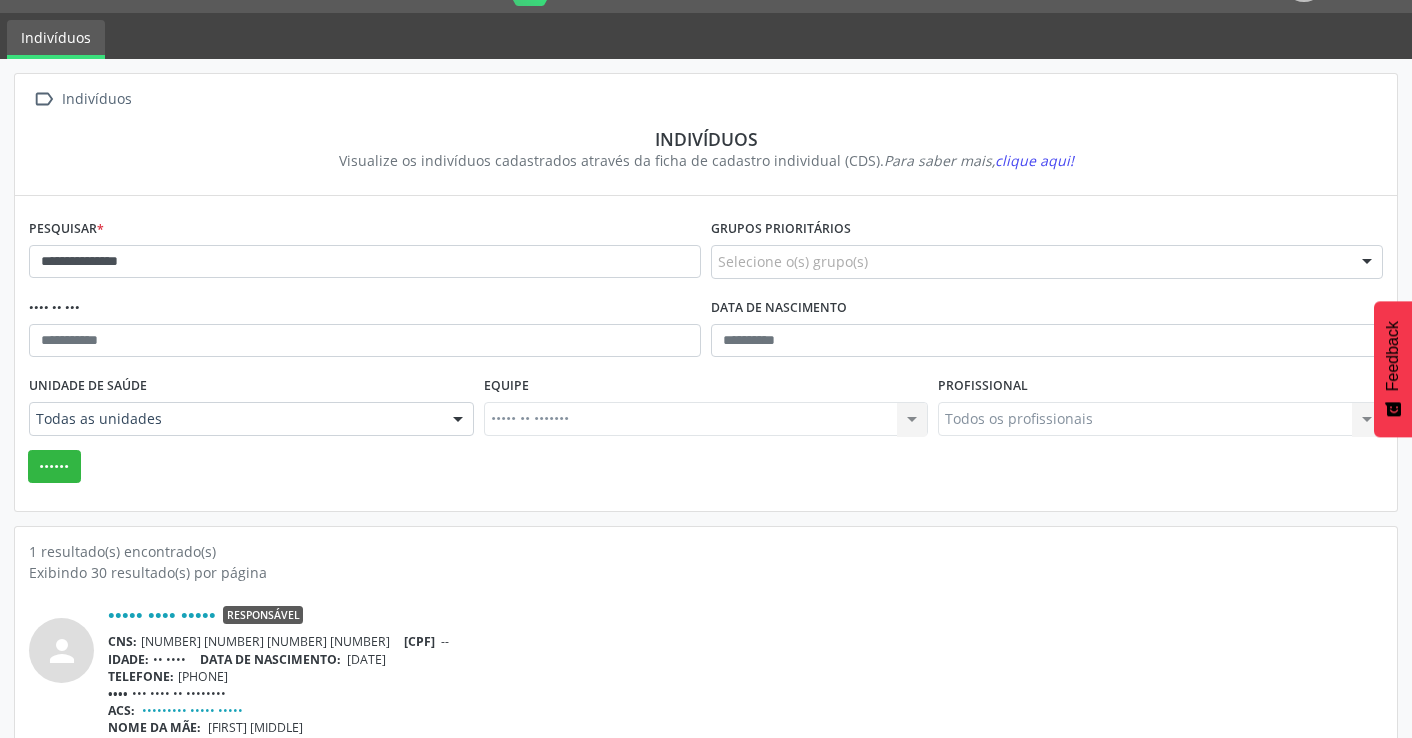 scroll, scrollTop: 78, scrollLeft: 0, axis: vertical 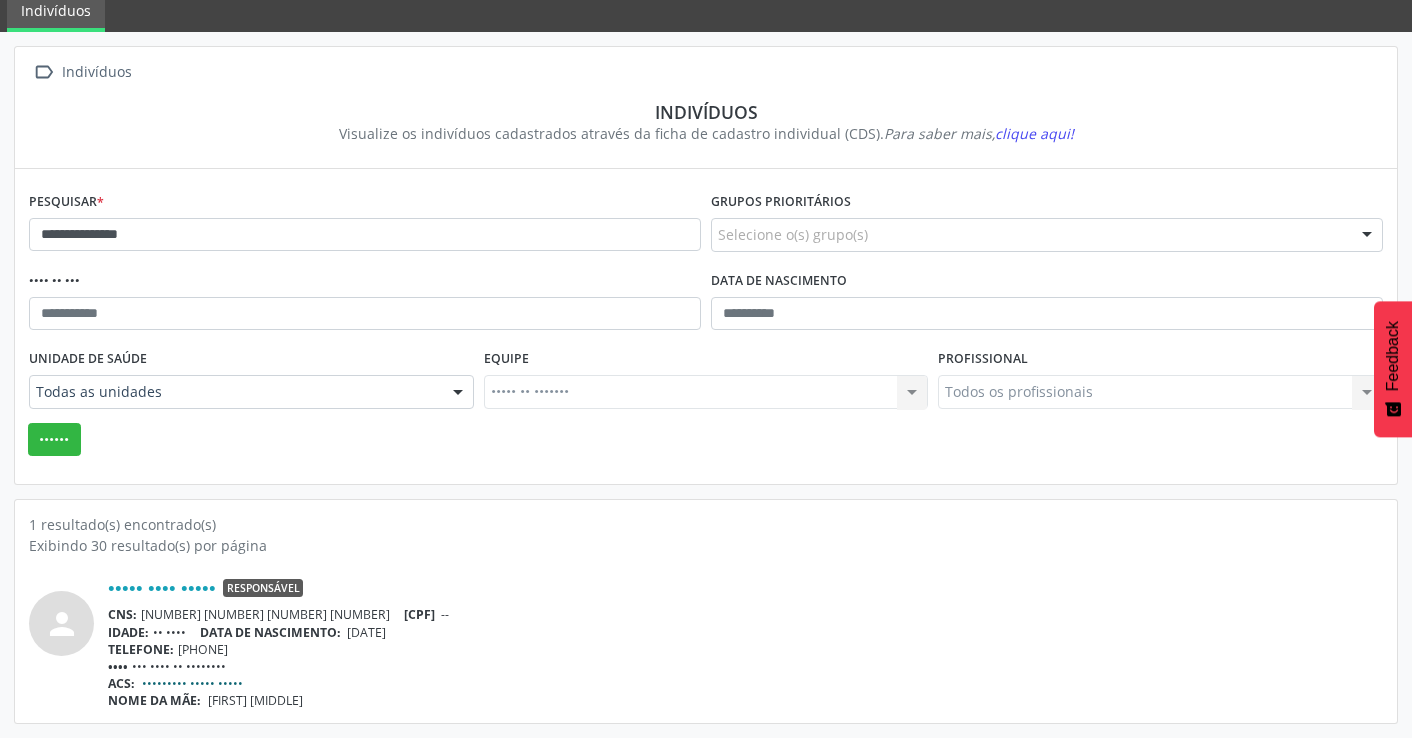 drag, startPoint x: 312, startPoint y: 688, endPoint x: 153, endPoint y: 691, distance: 159.0283 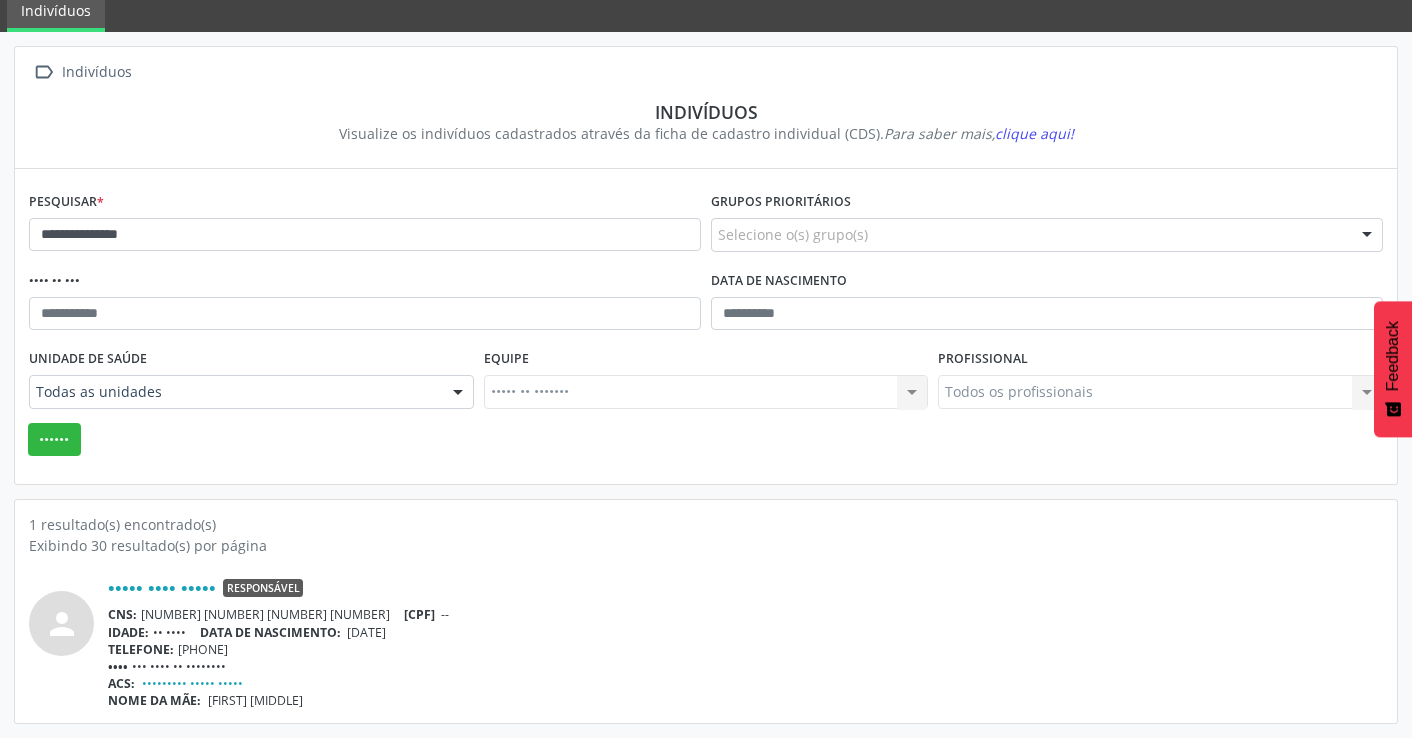 click on "ACS:
[FIRST] [MIDDLE] [LAST]" at bounding box center (745, 683) 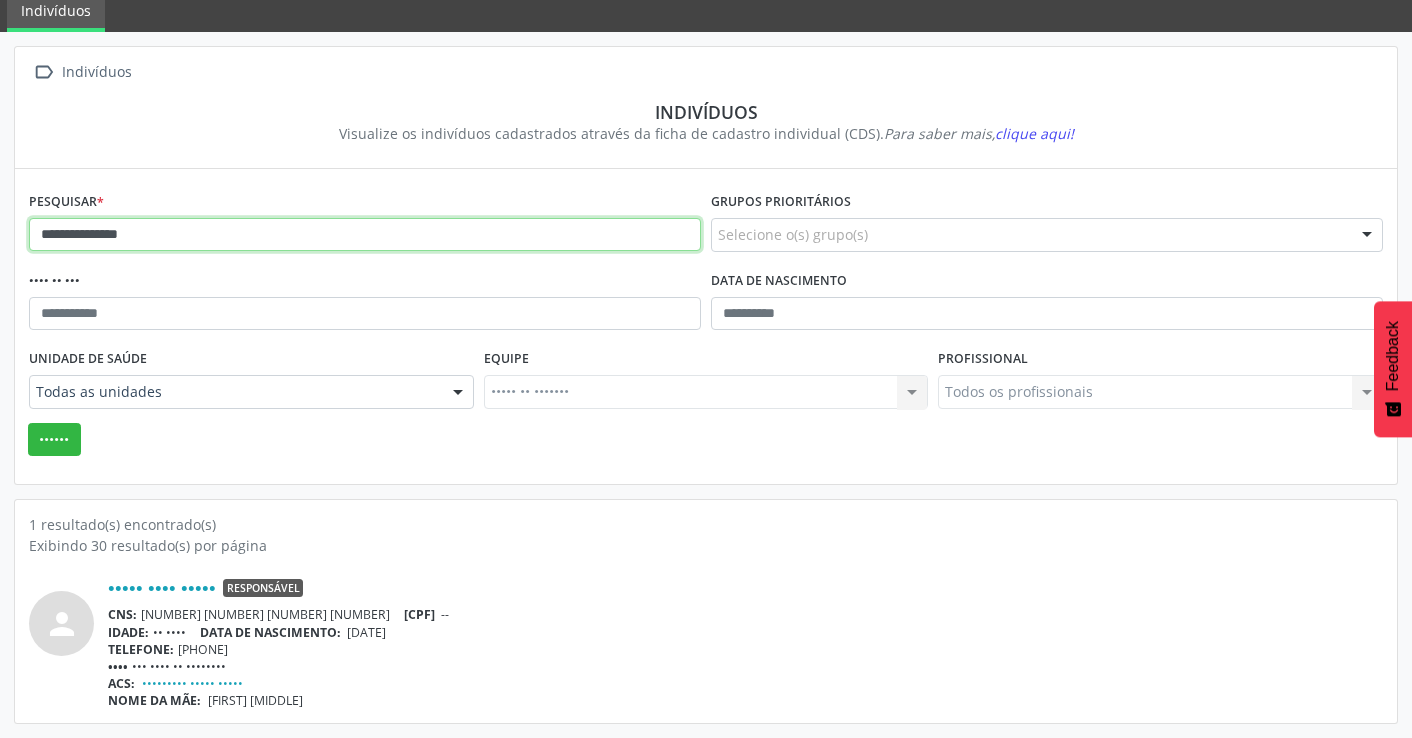 click on "**********" at bounding box center [365, 235] 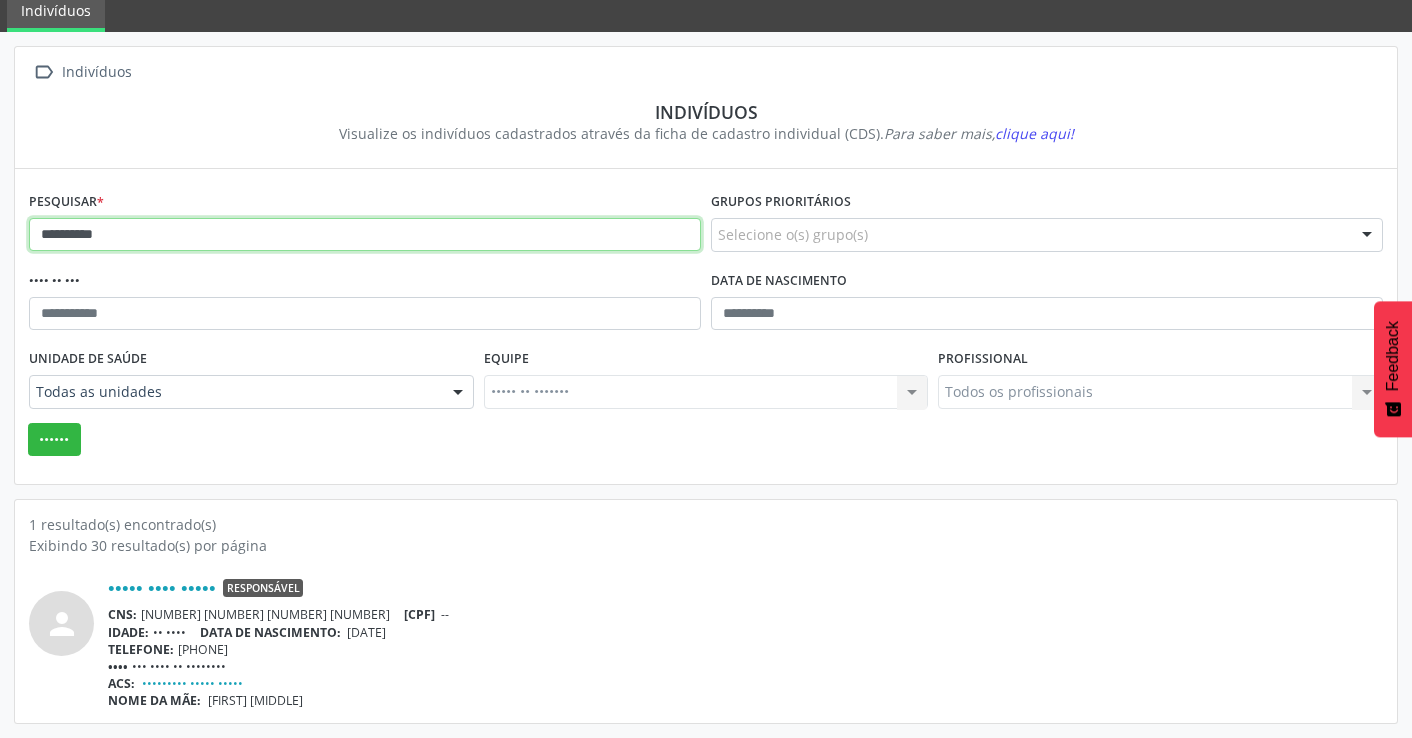 click on "••••••" at bounding box center (54, 440) 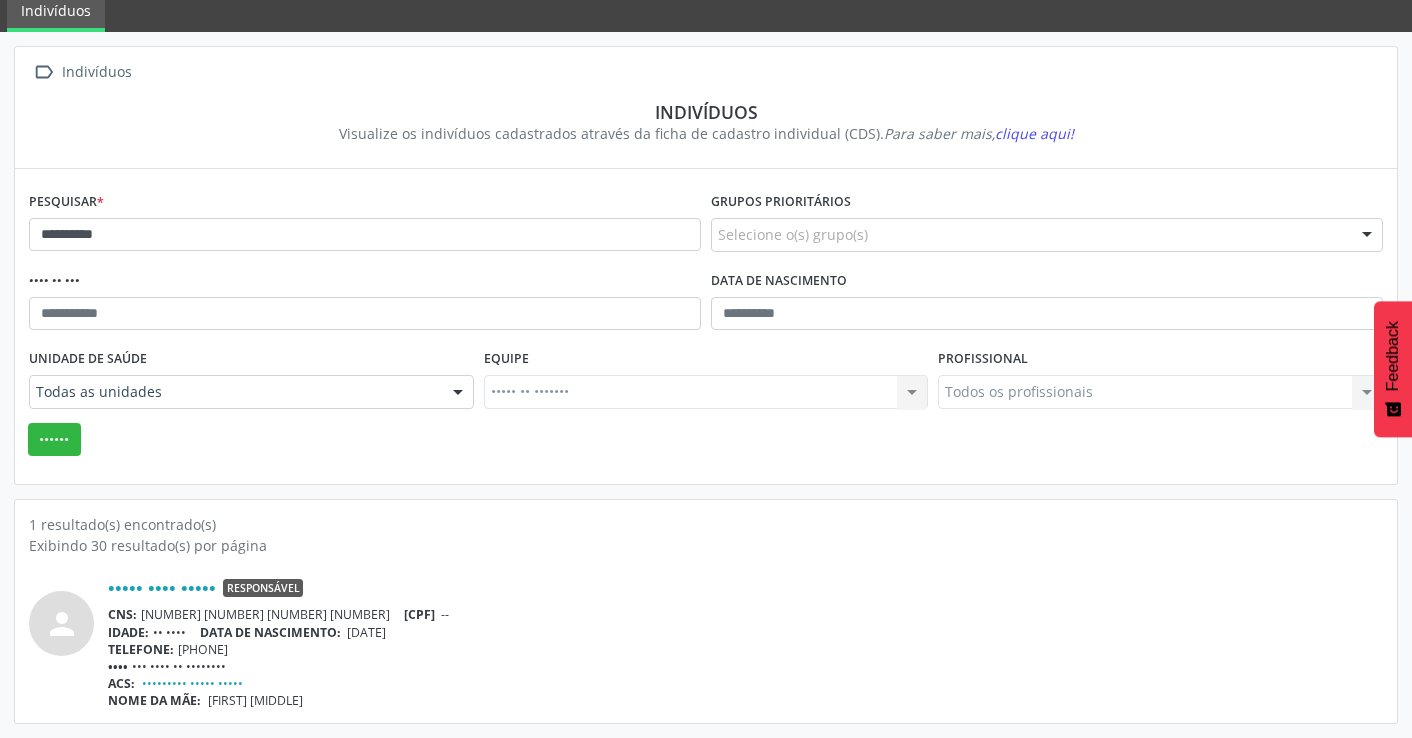 scroll, scrollTop: 0, scrollLeft: 0, axis: both 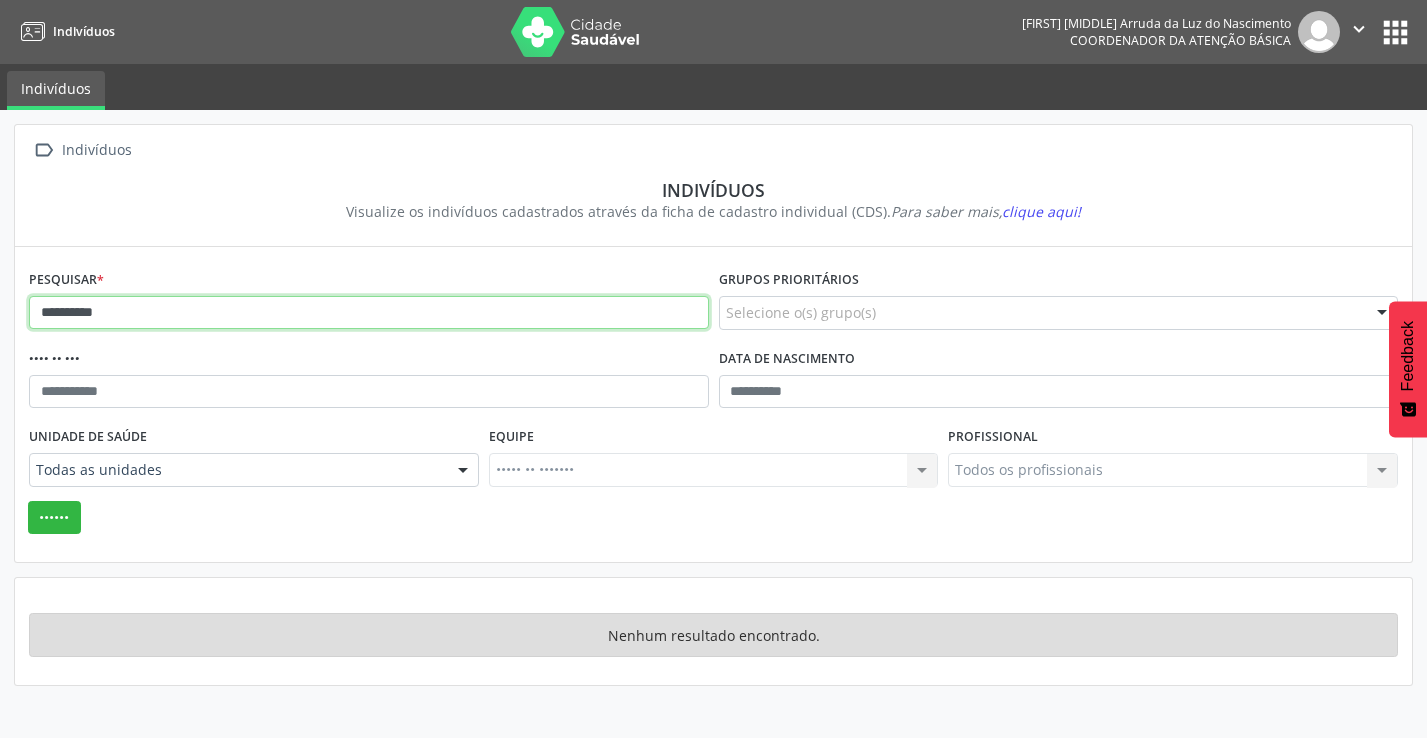 drag, startPoint x: 205, startPoint y: 314, endPoint x: 77, endPoint y: 210, distance: 164.92422 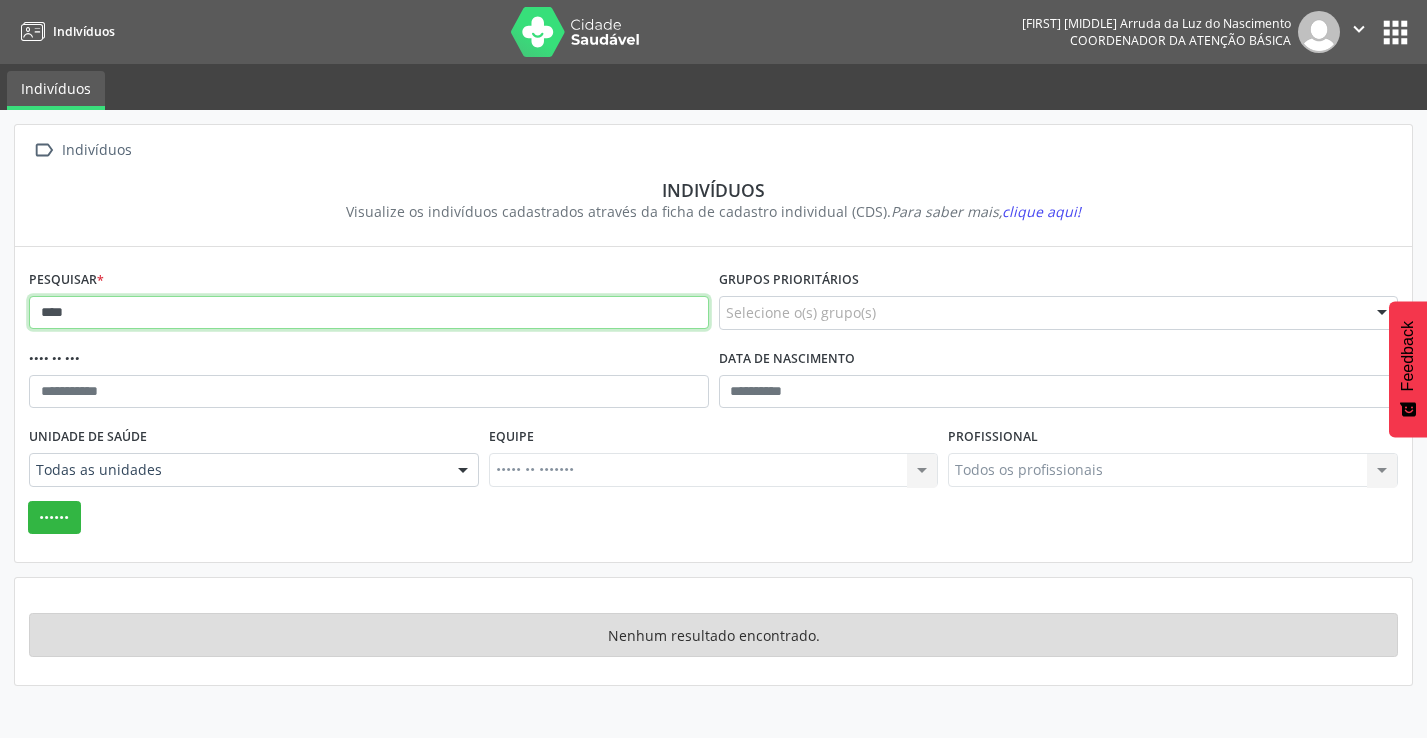 click on "••••••" at bounding box center [54, 518] 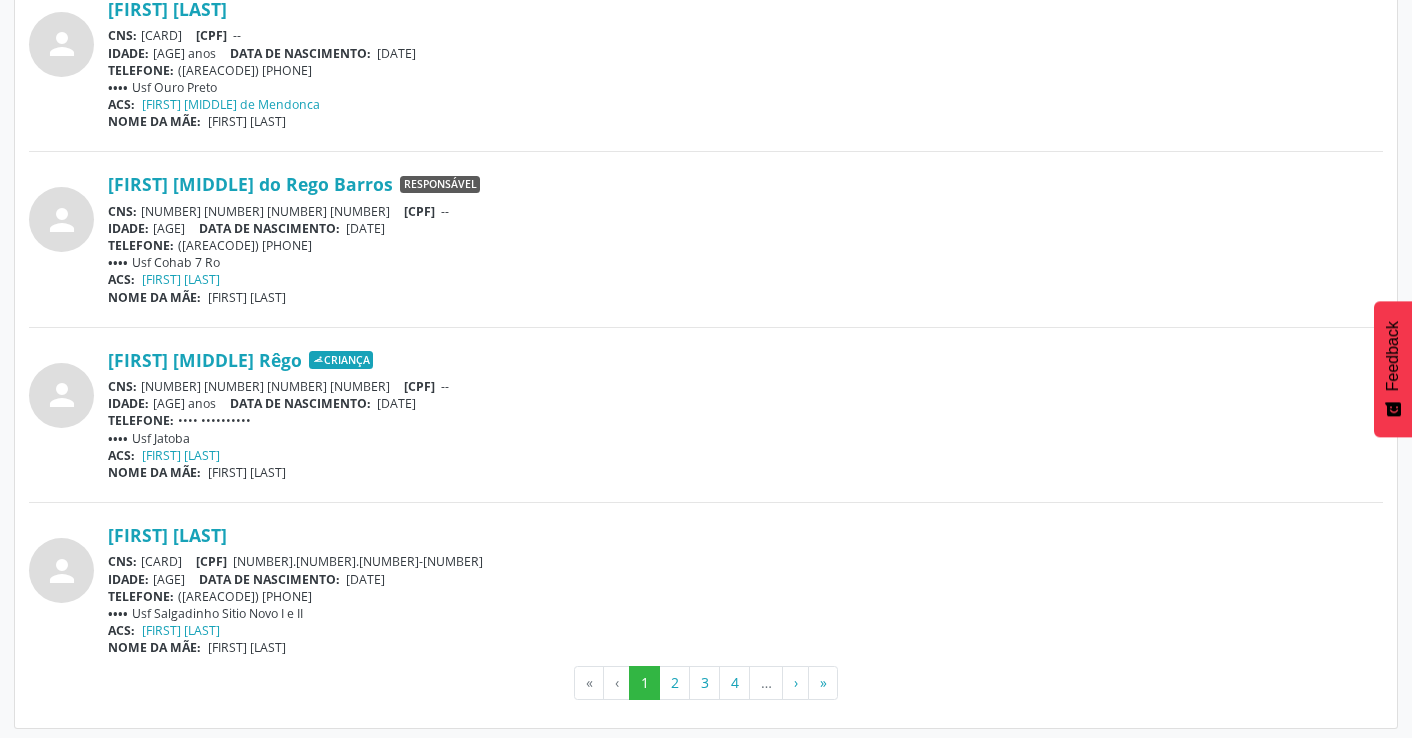 scroll, scrollTop: 5221, scrollLeft: 0, axis: vertical 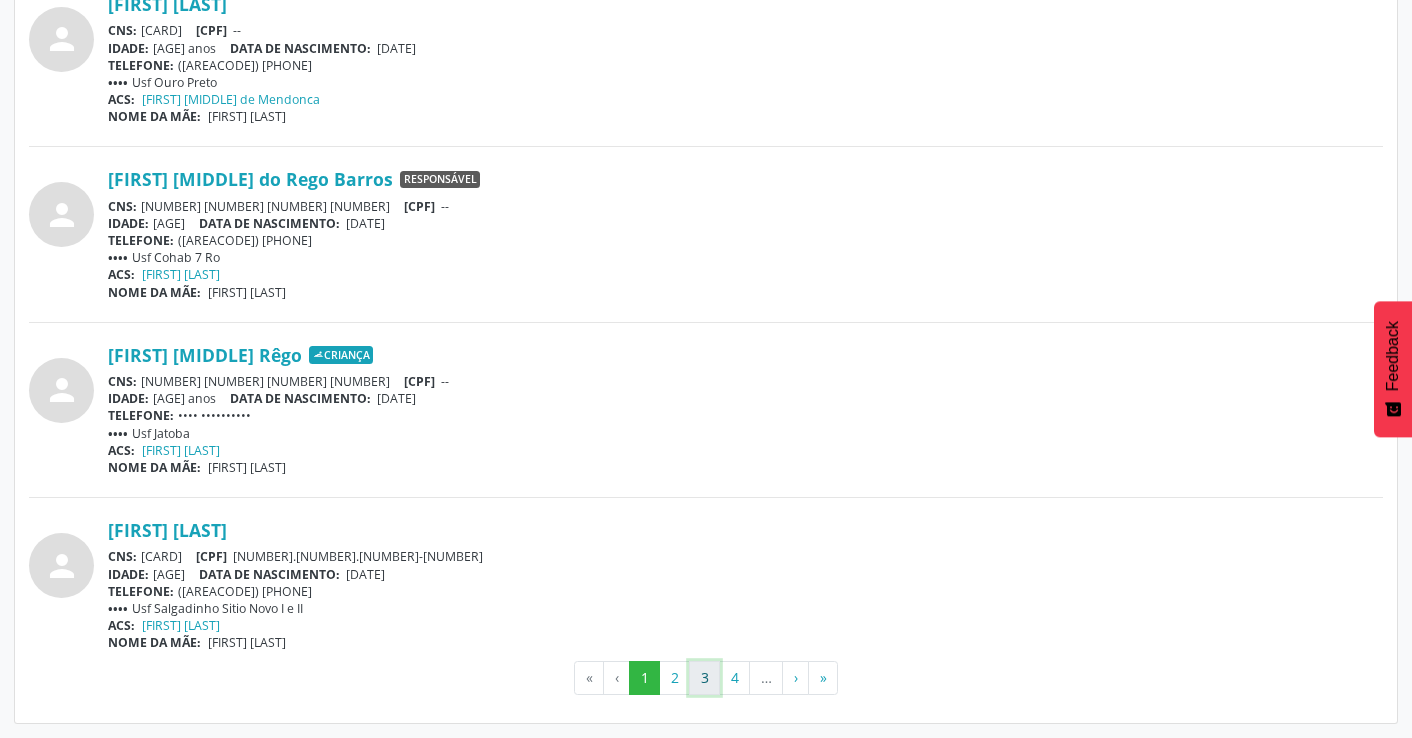 click on "3" at bounding box center [704, 678] 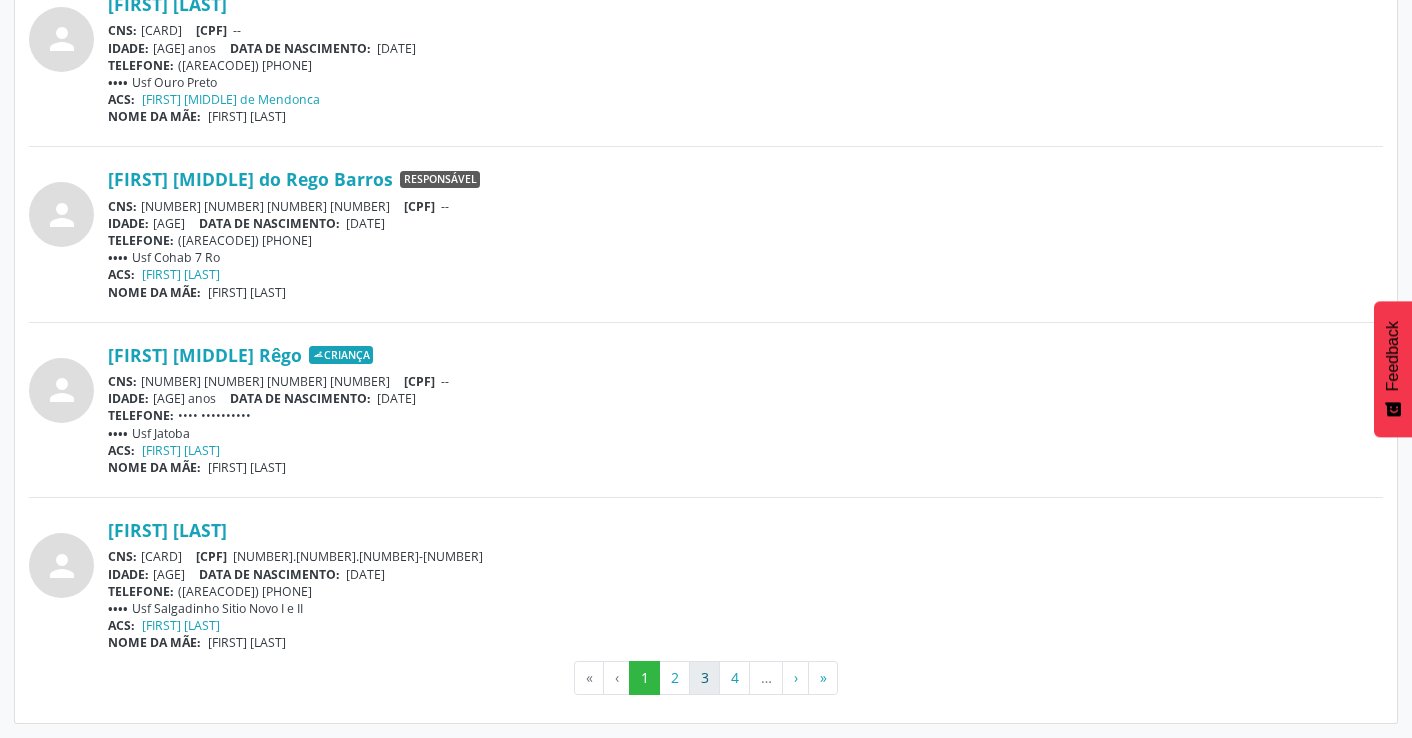 scroll, scrollTop: 0, scrollLeft: 0, axis: both 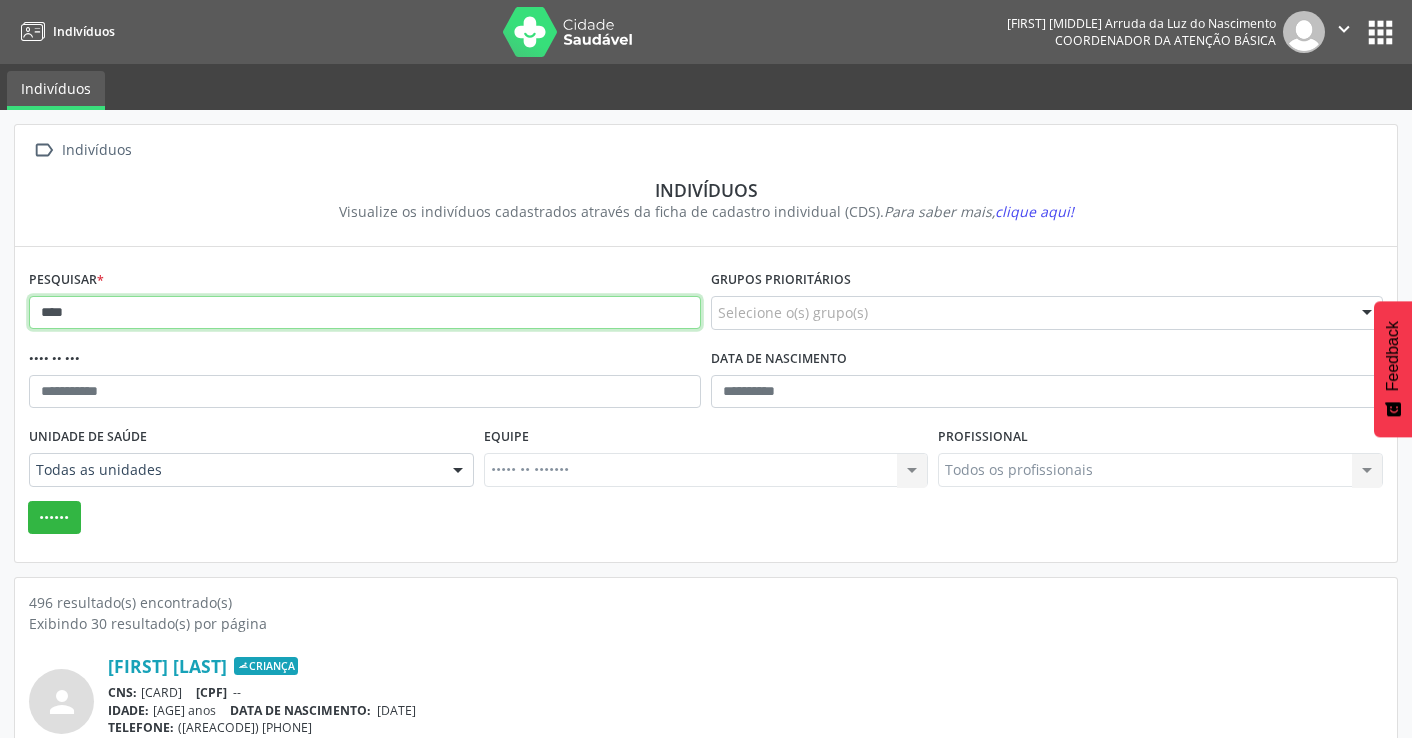 click on "****" at bounding box center (365, 313) 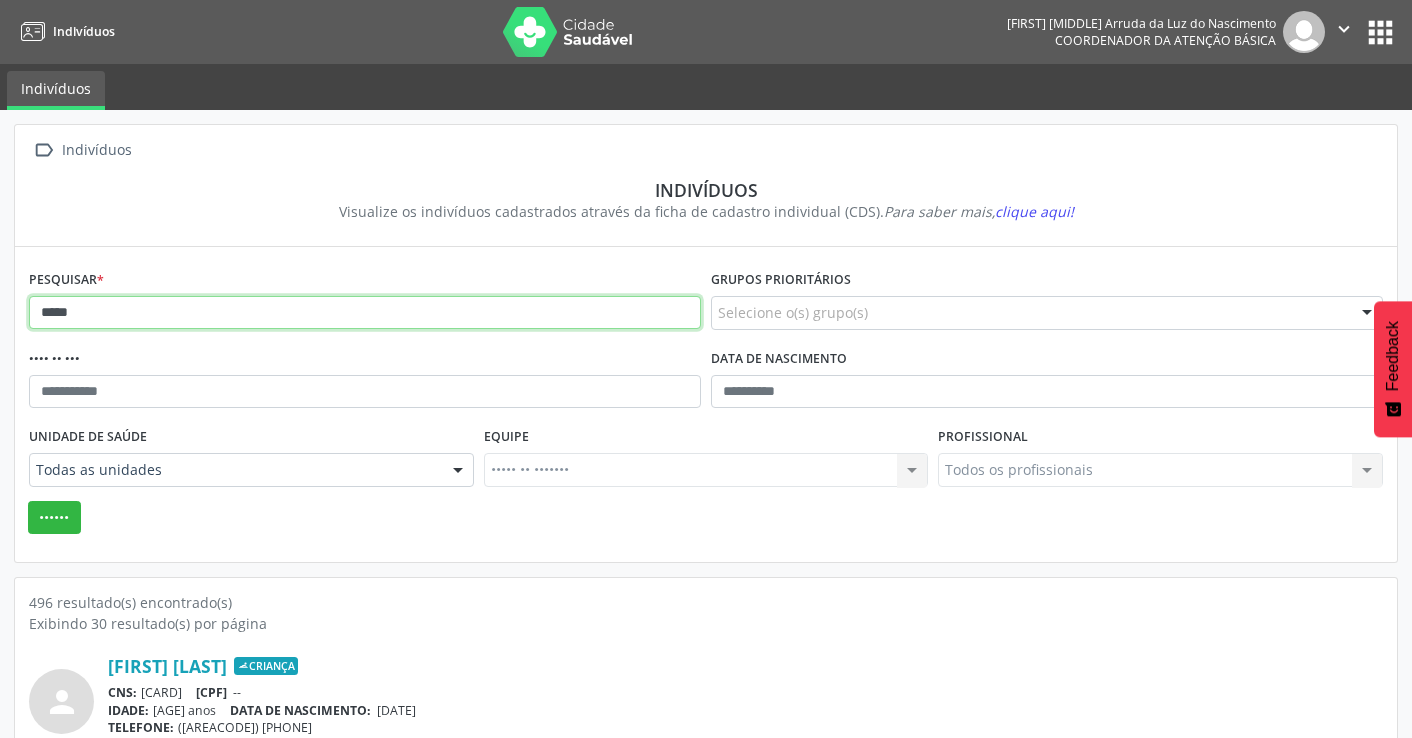 type on "*****" 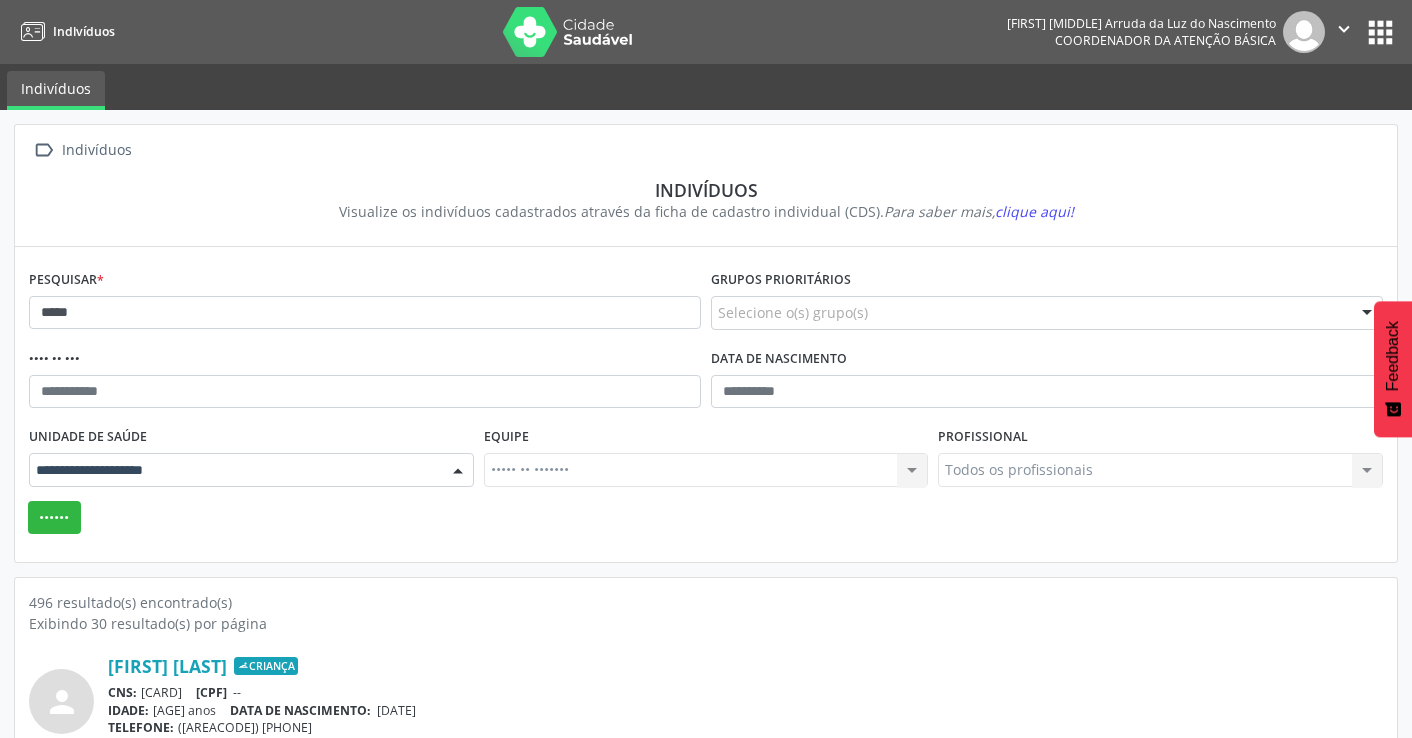 click at bounding box center (251, 470) 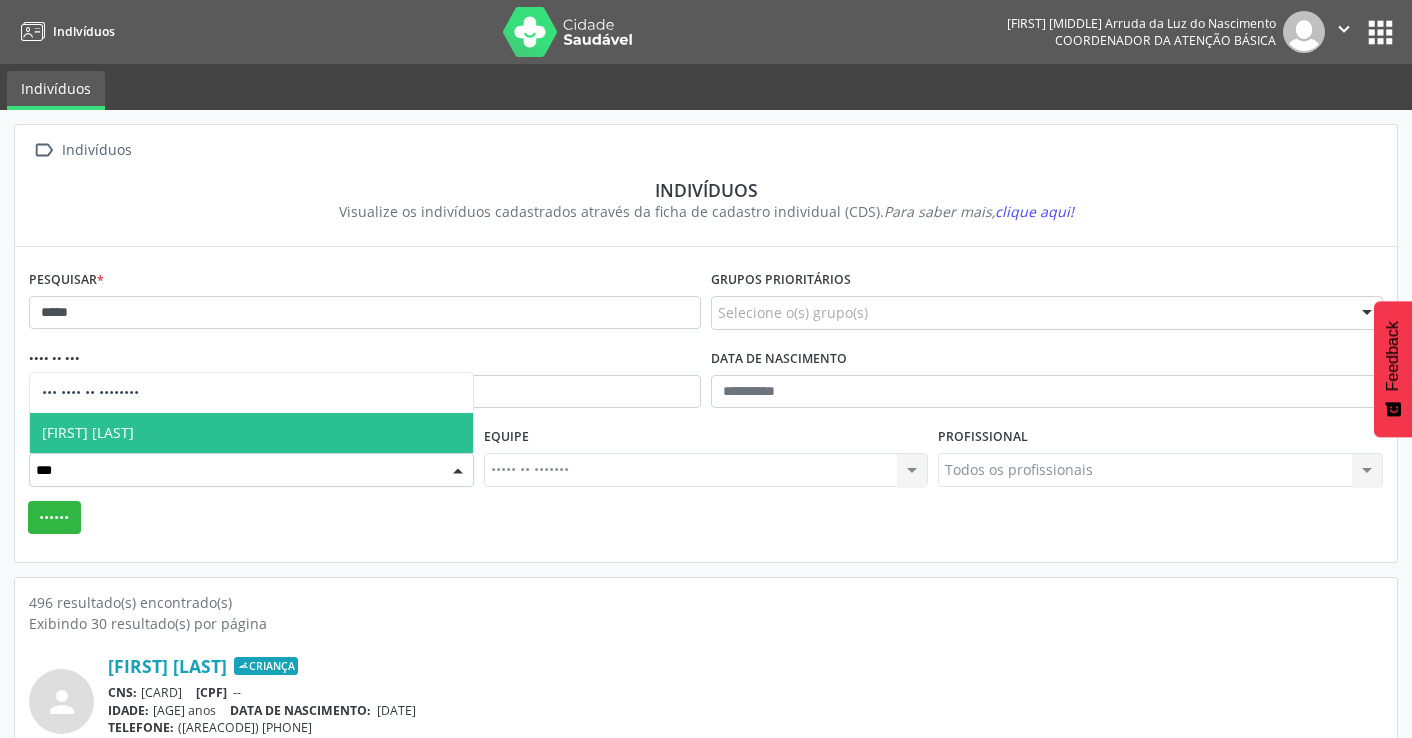 click on "[FIRST] [LAST]" at bounding box center [251, 433] 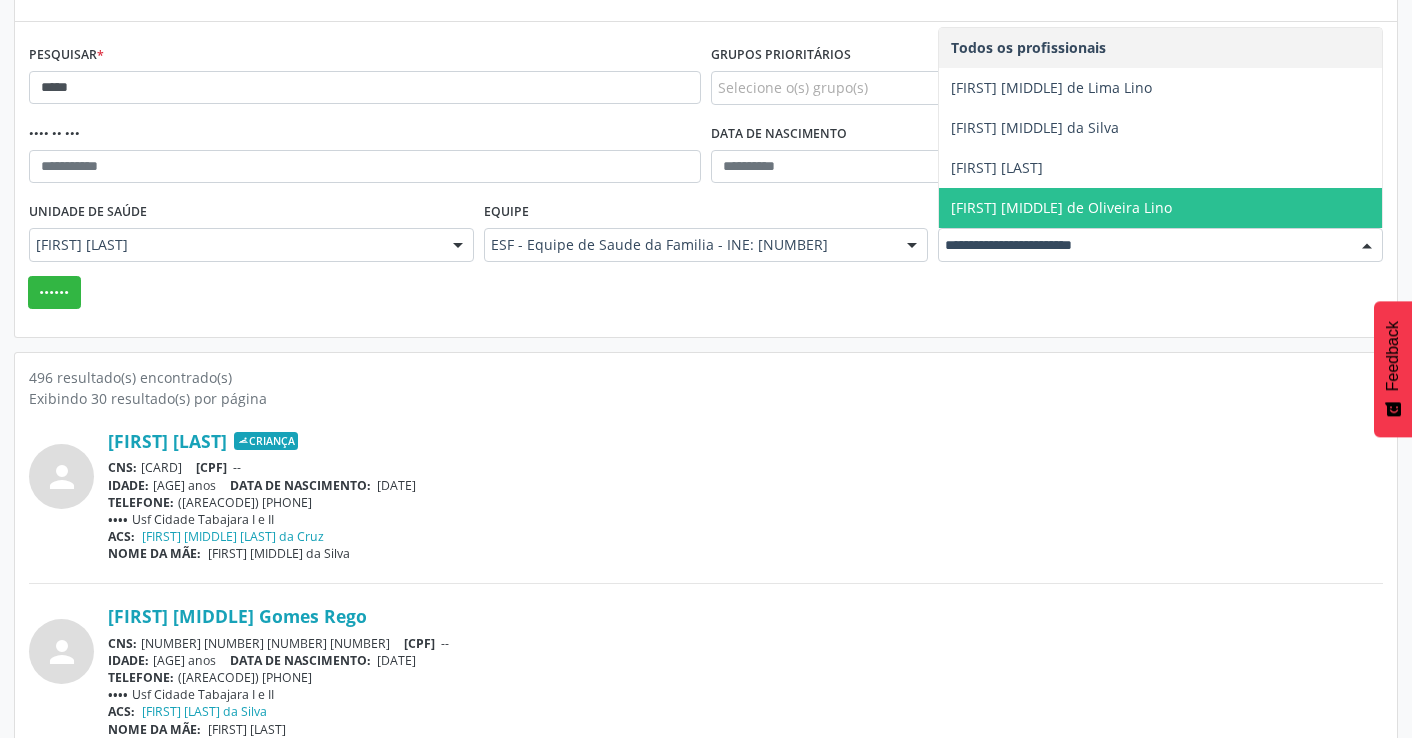 scroll, scrollTop: 100, scrollLeft: 0, axis: vertical 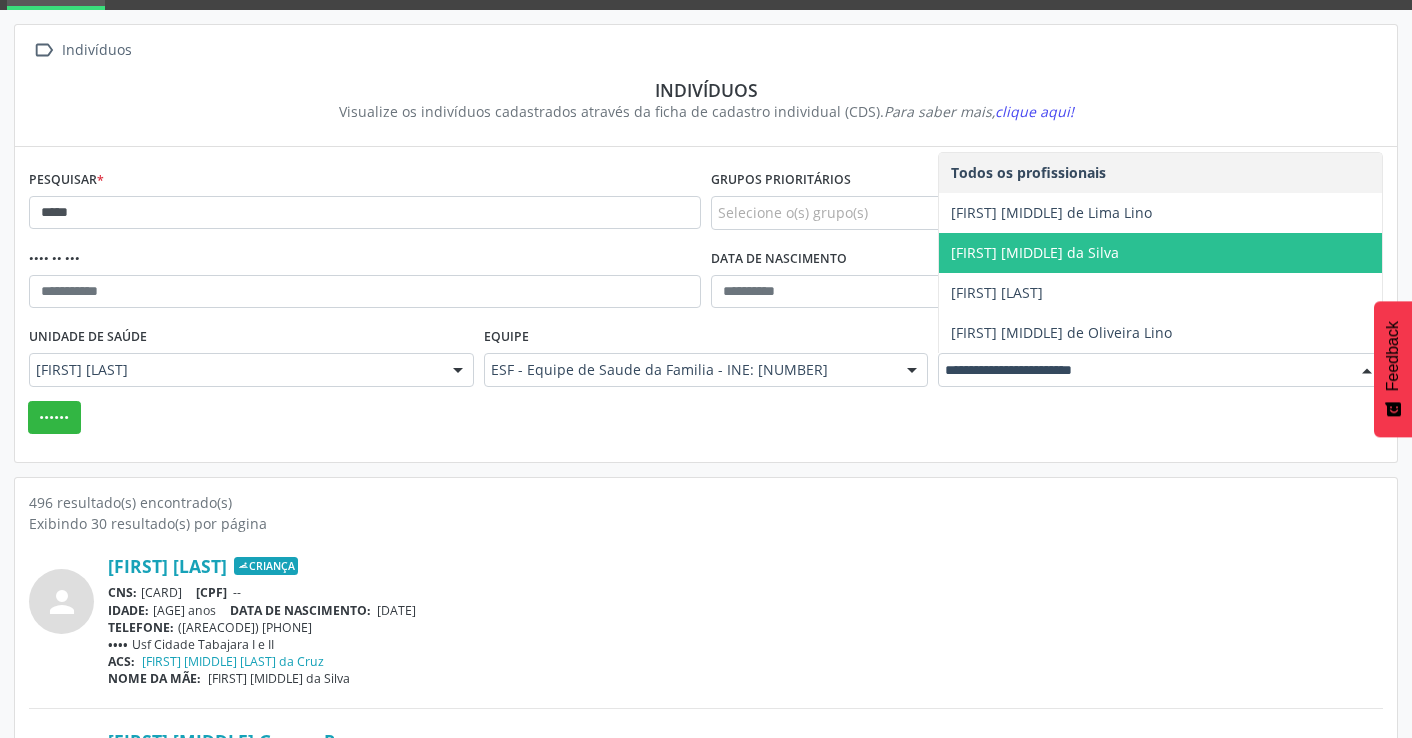 click on "[FIRST] [MIDDLE] da Silva" at bounding box center (1160, 253) 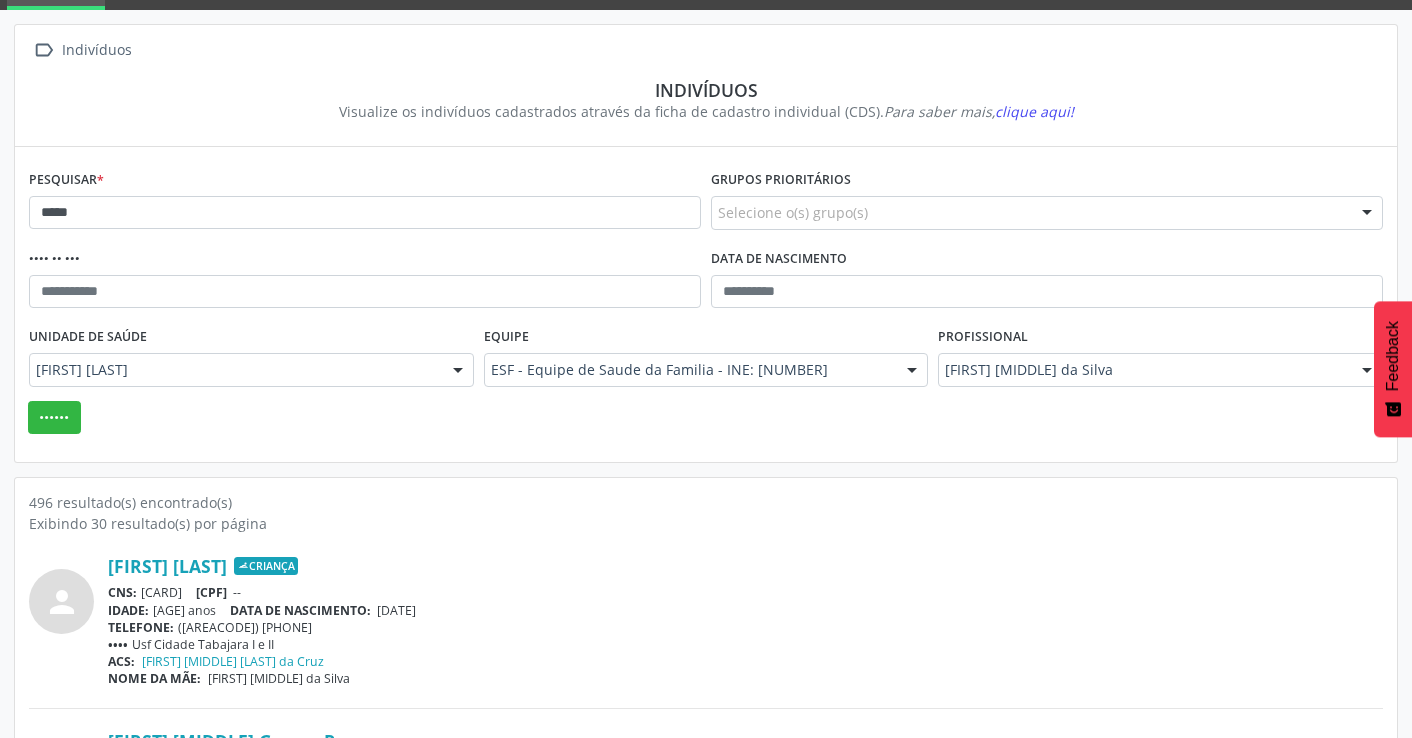 click on "••••••" at bounding box center (706, 418) 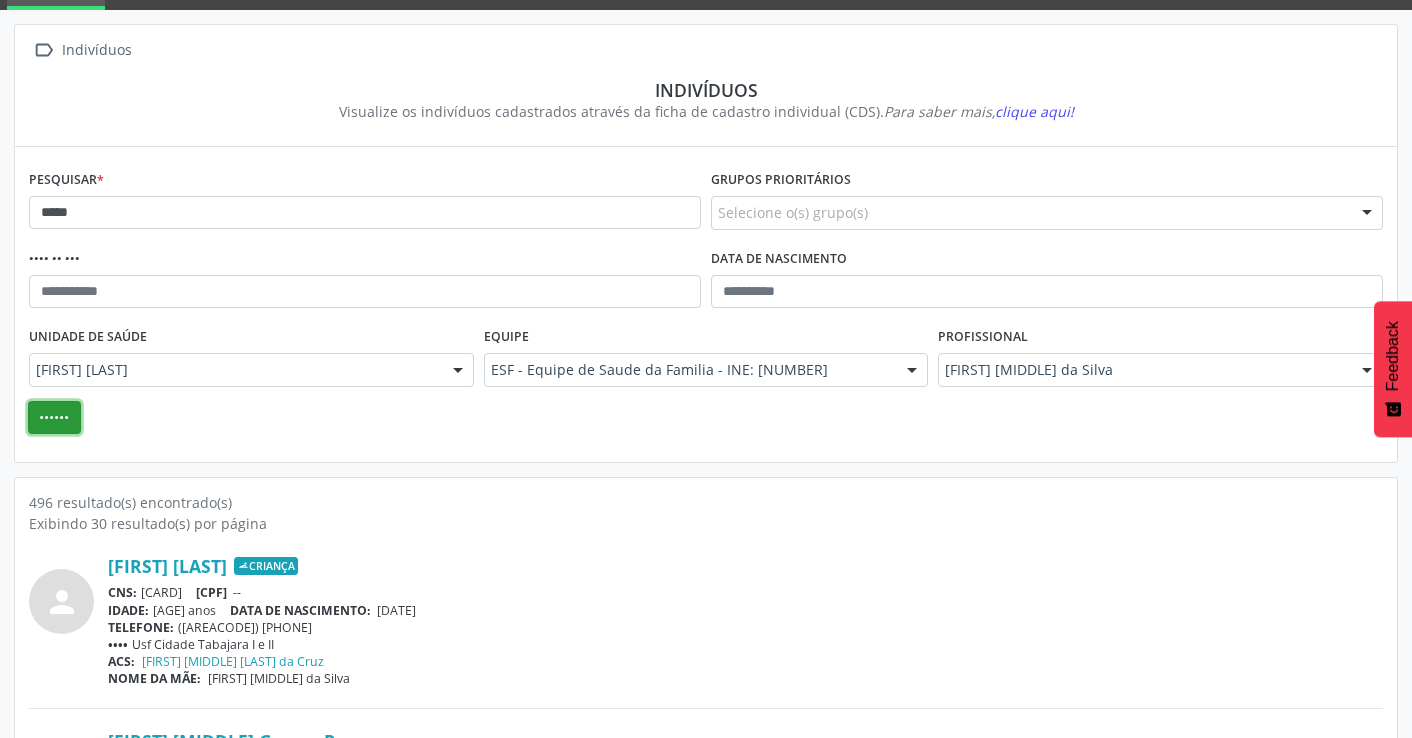 click on "••••••" at bounding box center (54, 418) 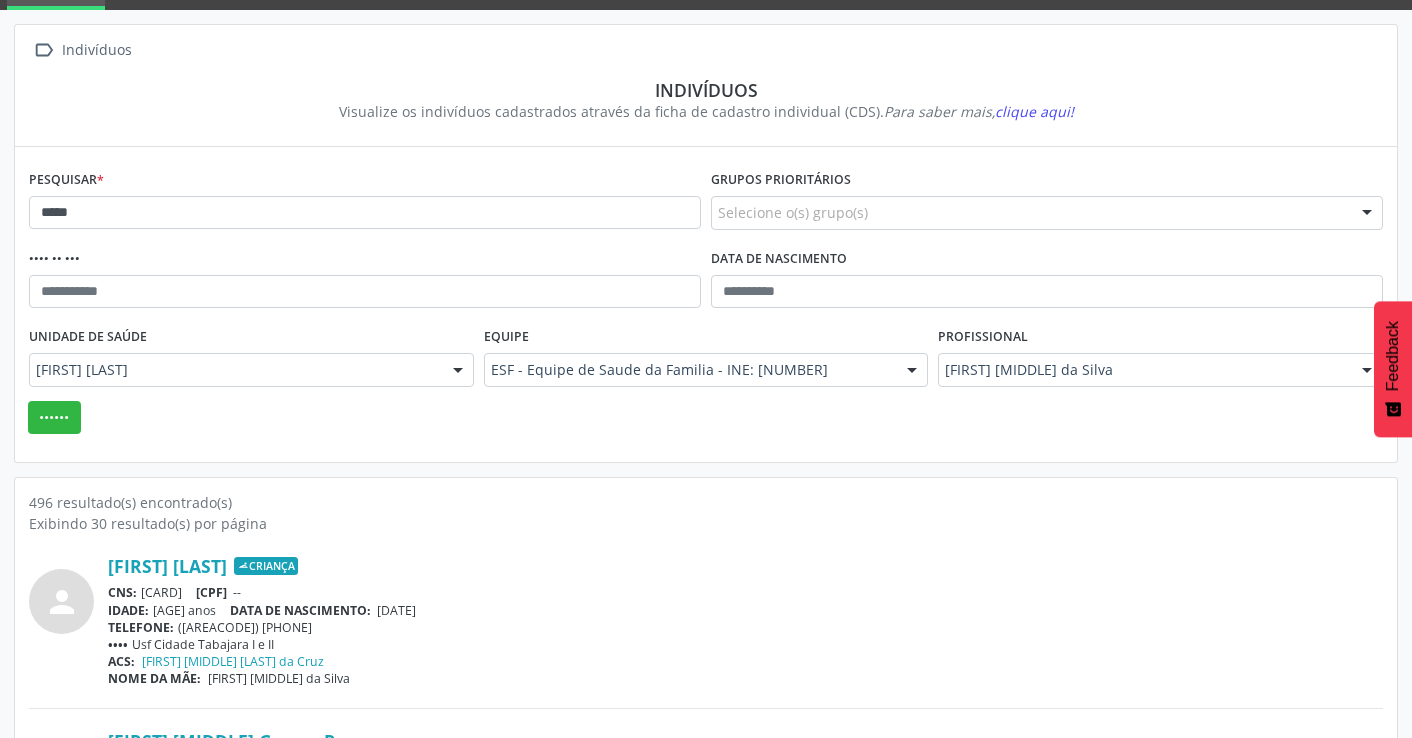 scroll, scrollTop: 0, scrollLeft: 0, axis: both 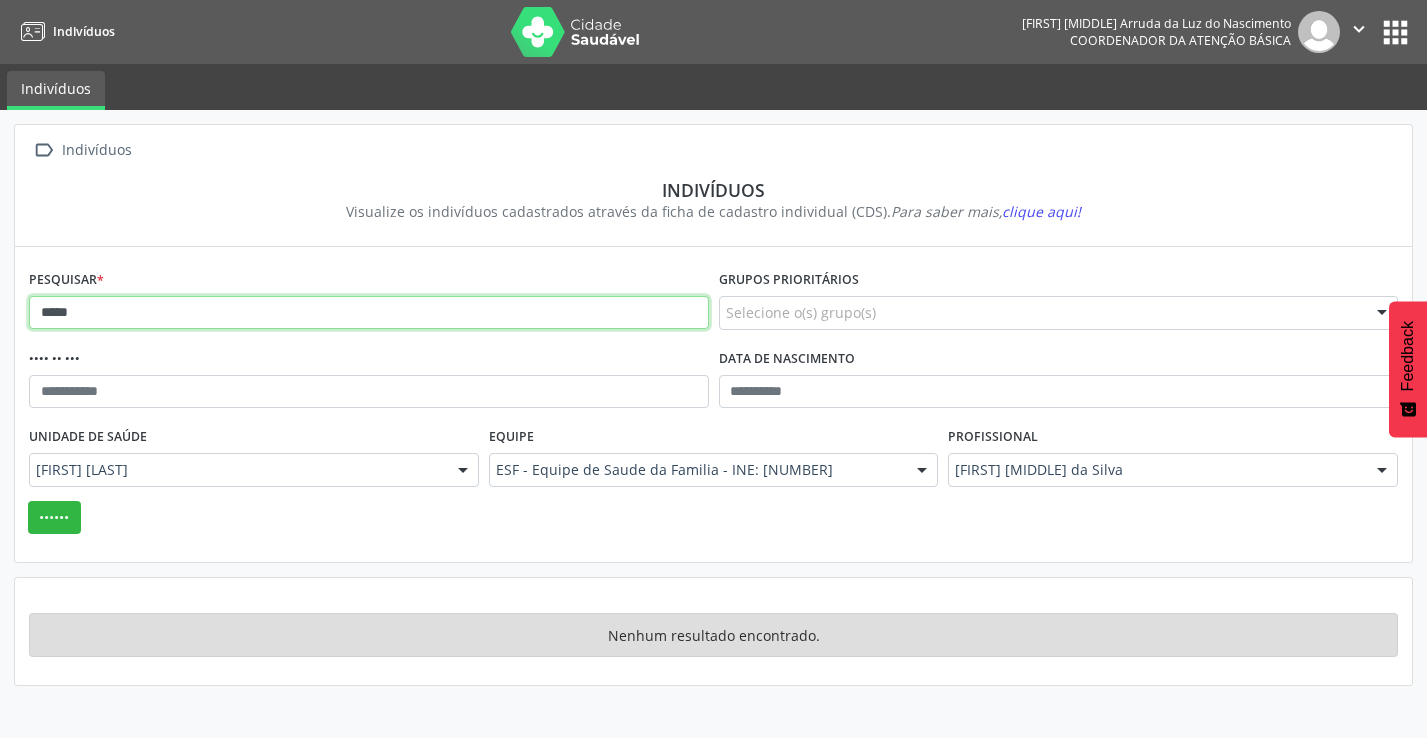 click on "*****" at bounding box center [369, 313] 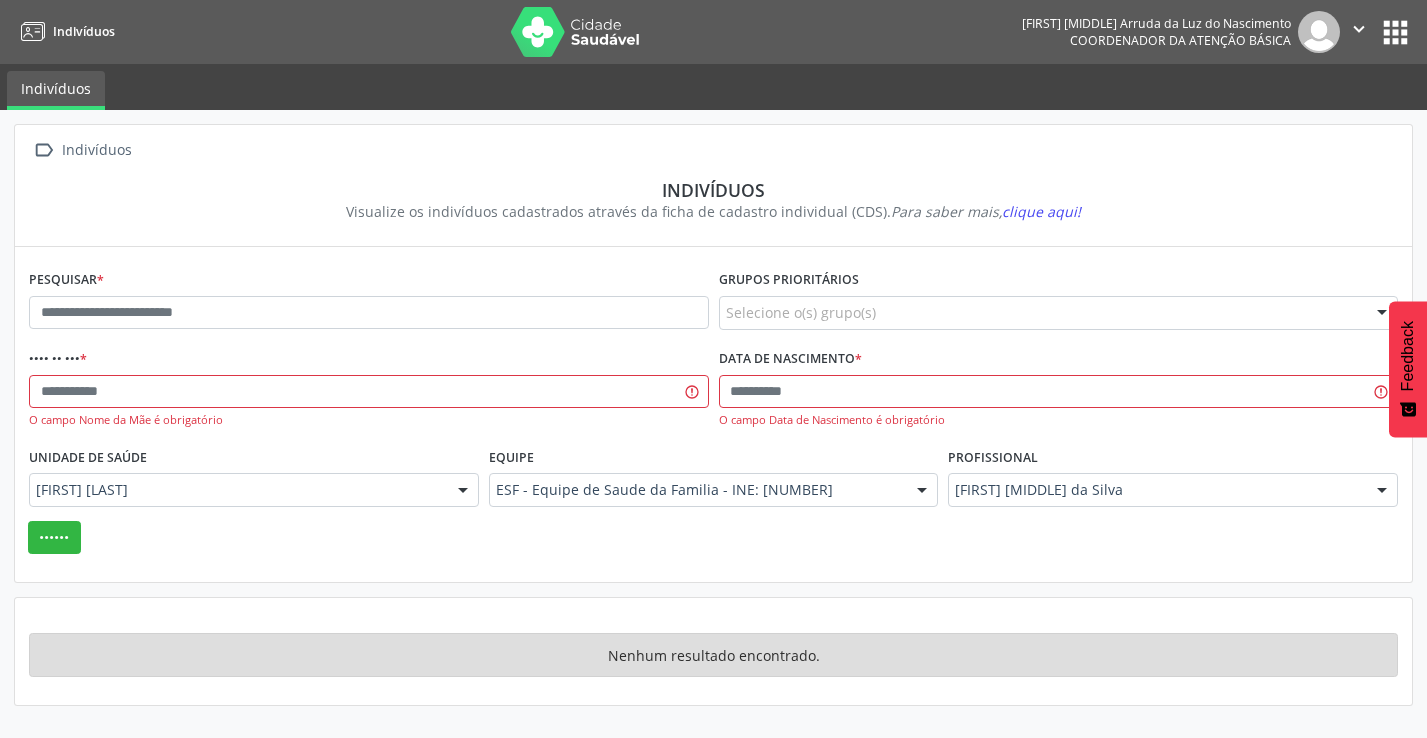 click on "Indivíduos" at bounding box center (713, 190) 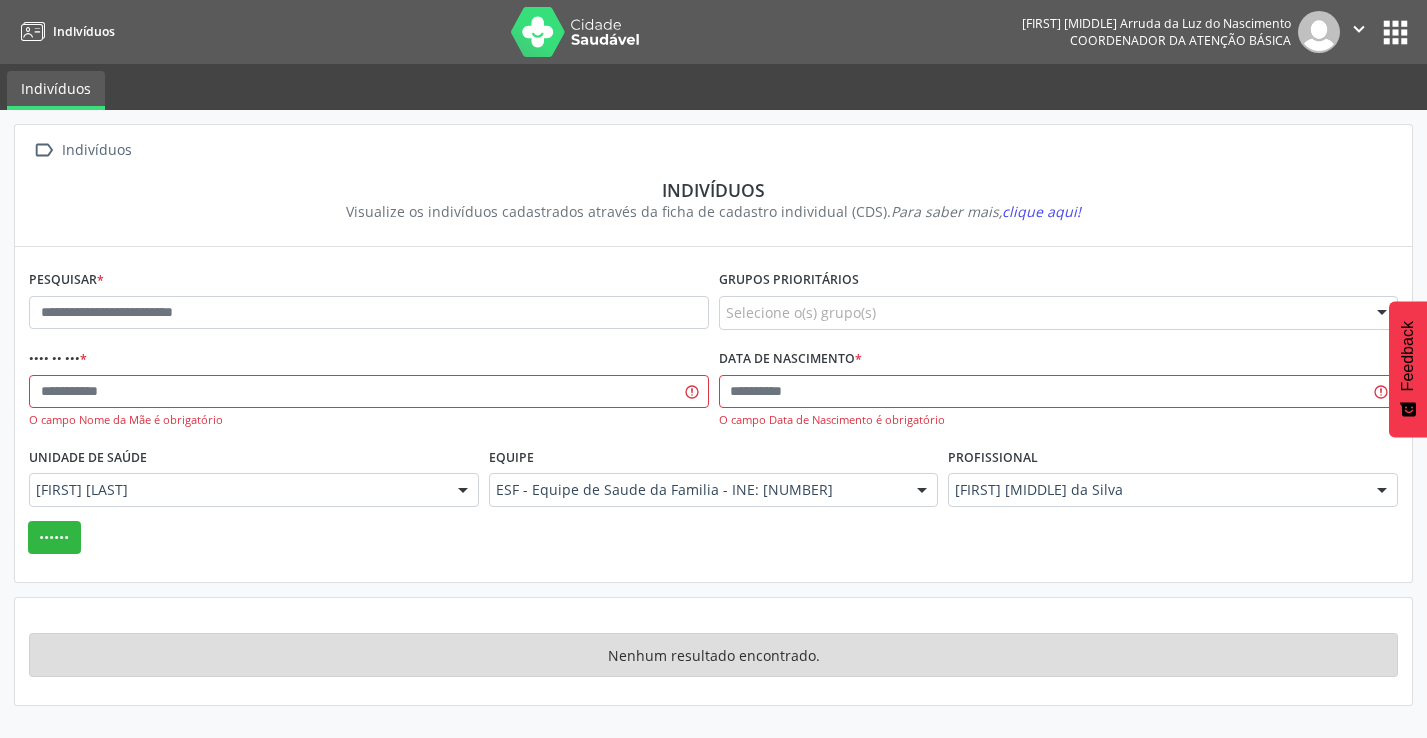 click on "•••••••••
•
•••••• ••••••••••••
••••••••• •••• ••••••••
•••••••   •••••••   ••••••   ••••••••   ••••••••   ••••••••••   ••••••••••   •••••   •••••••••••
•••••• ••••••••• •••••••••• ••••• •   •
••• •• ••••••• ••••• •••• ••• ••••••••
•••• •• •••
•
• ••••• •••• •• ••• • •••••••••••
•••• •• ••••••••••
•
• ••••• •••• •• •••••••••• • •••••••••••
••••••• •• •••••
••• •••••• ••••••• ••••• ••• •••••         ••••• •• ••••••••   ••• ••••• ••••••••• • • ••   ••• ••••• ••••••••• •••   ••• •••• •• ••••••• •   ••• •••• •• ••••••• ••   ••• •••• •• ••••••••• • • ••   ••• •••• •• ••••   ••• •••• •• ••••••••   ••• •••• •• ••• ••••••••   ••• •••• •••• ••••••   ••• ••••• ••••••   ••• ••• ••••••   ••• •••••••• • • ••   ••• •••• •••••   ••• ••••• •••••• • • ••   ••• •••••••••• •   ••• •••••••••• ••" at bounding box center (713, 414) 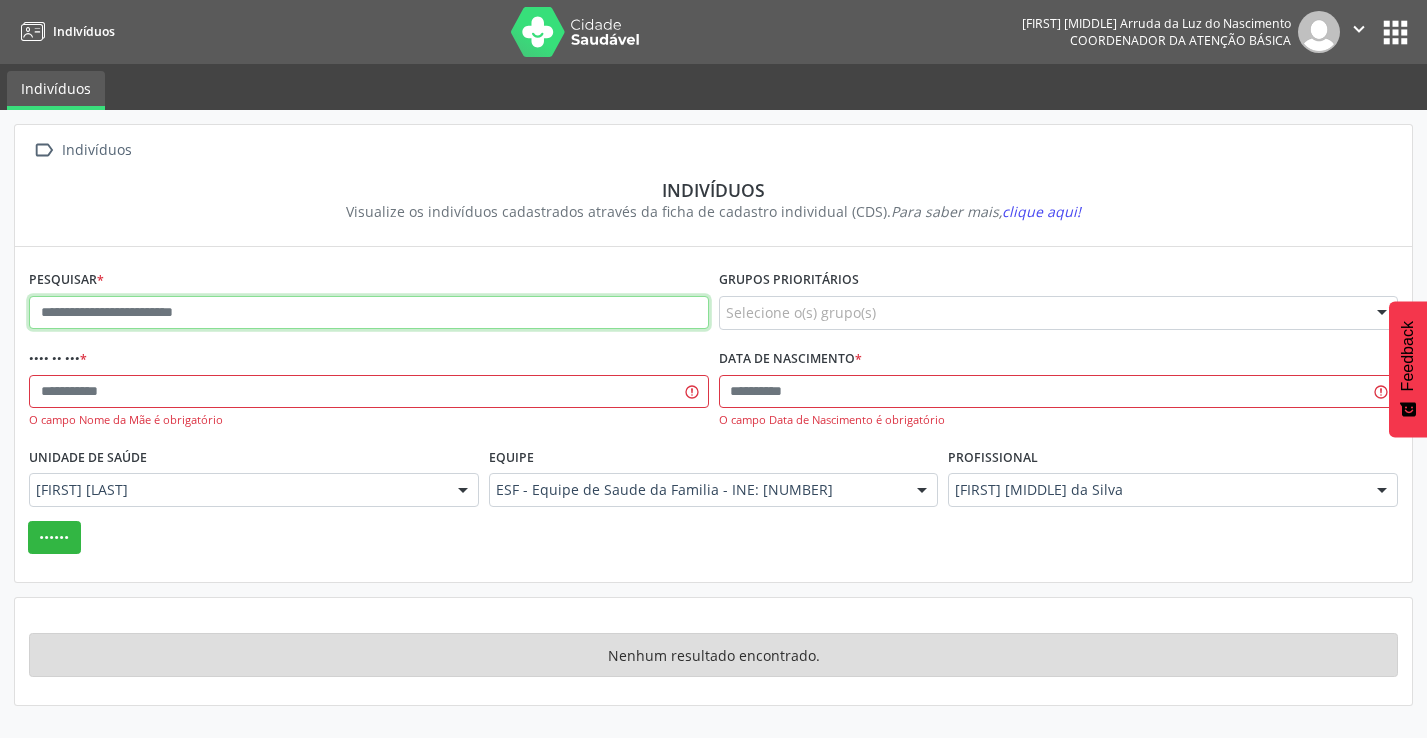 click at bounding box center (369, 313) 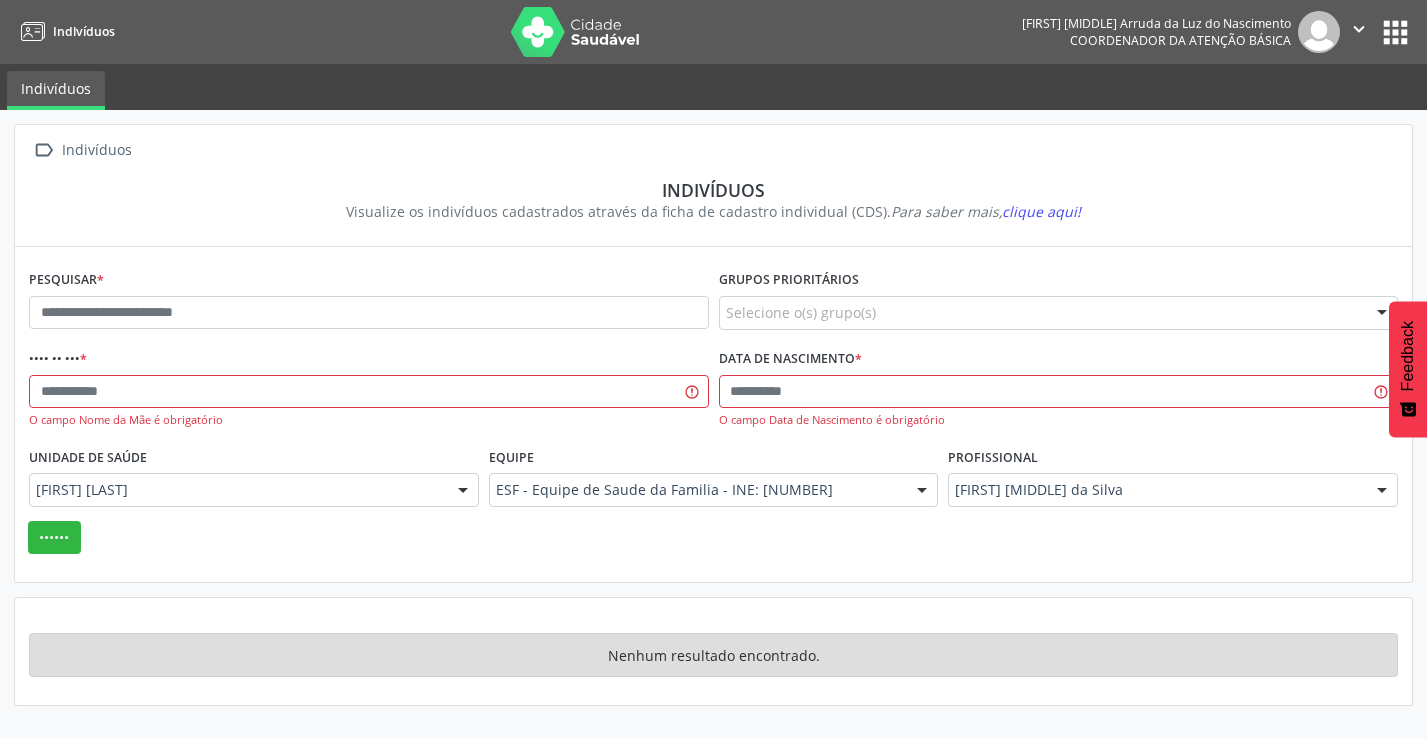 click on "Visualize os indivíduos cadastrados através da ficha de
cadastro individual (CDS).
Para saber mais,  clique aqui!" at bounding box center [713, 211] 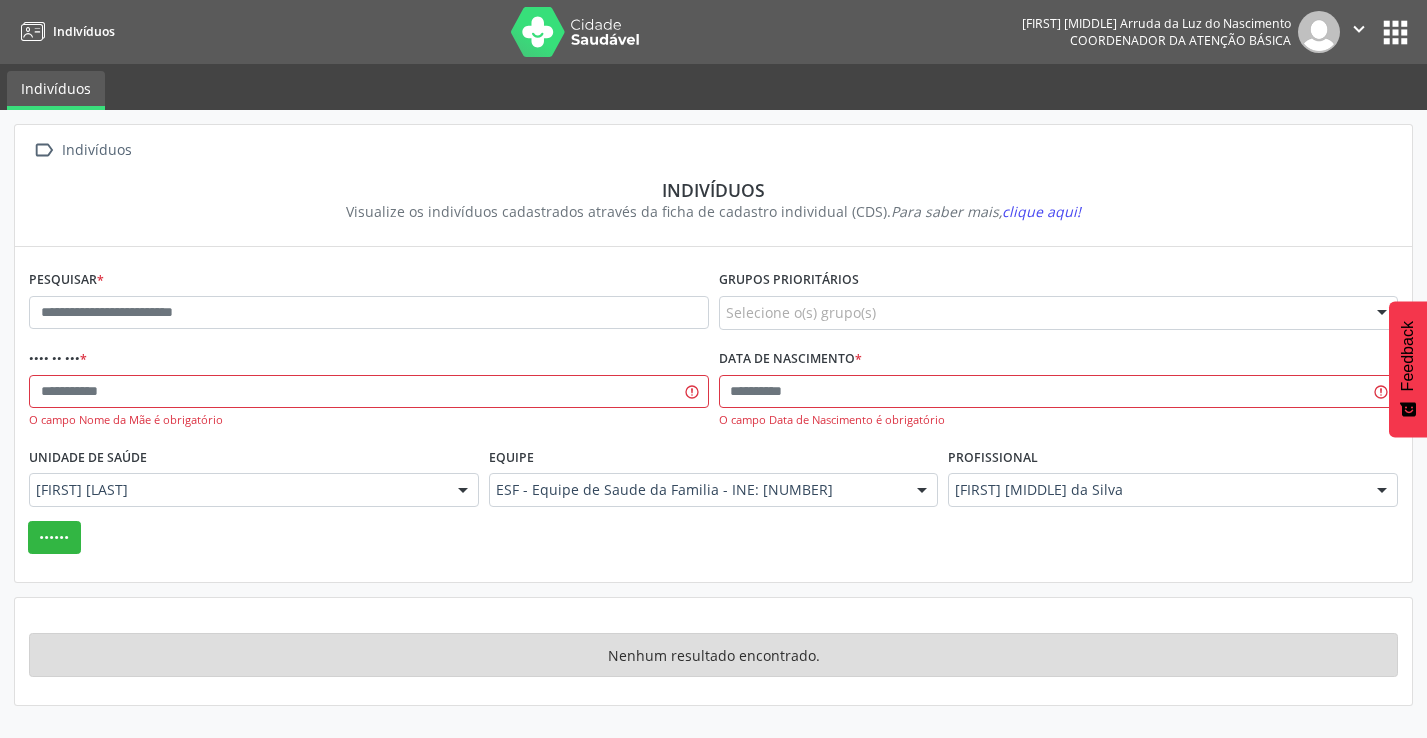 click on "[FIRST] [LAST]" at bounding box center [254, 490] 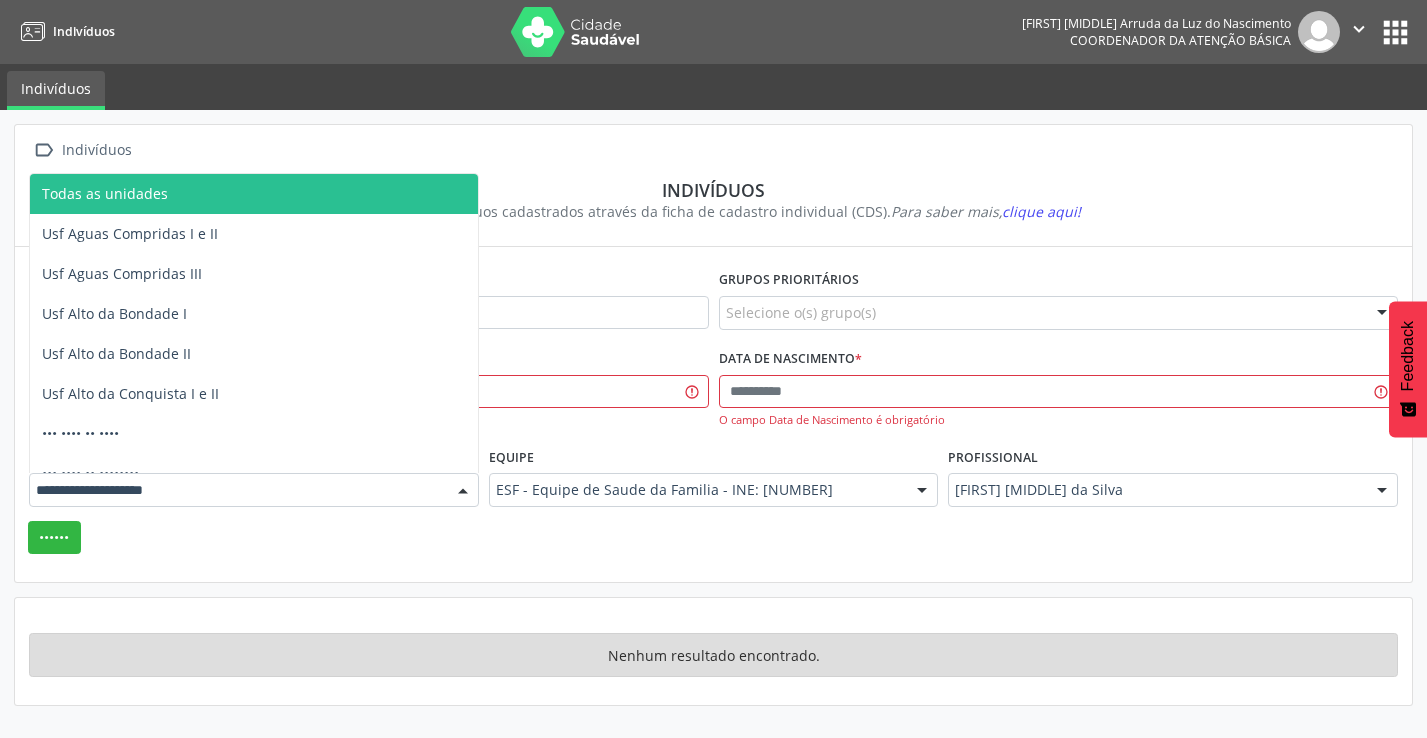 click on "Todas as unidades" at bounding box center [105, 193] 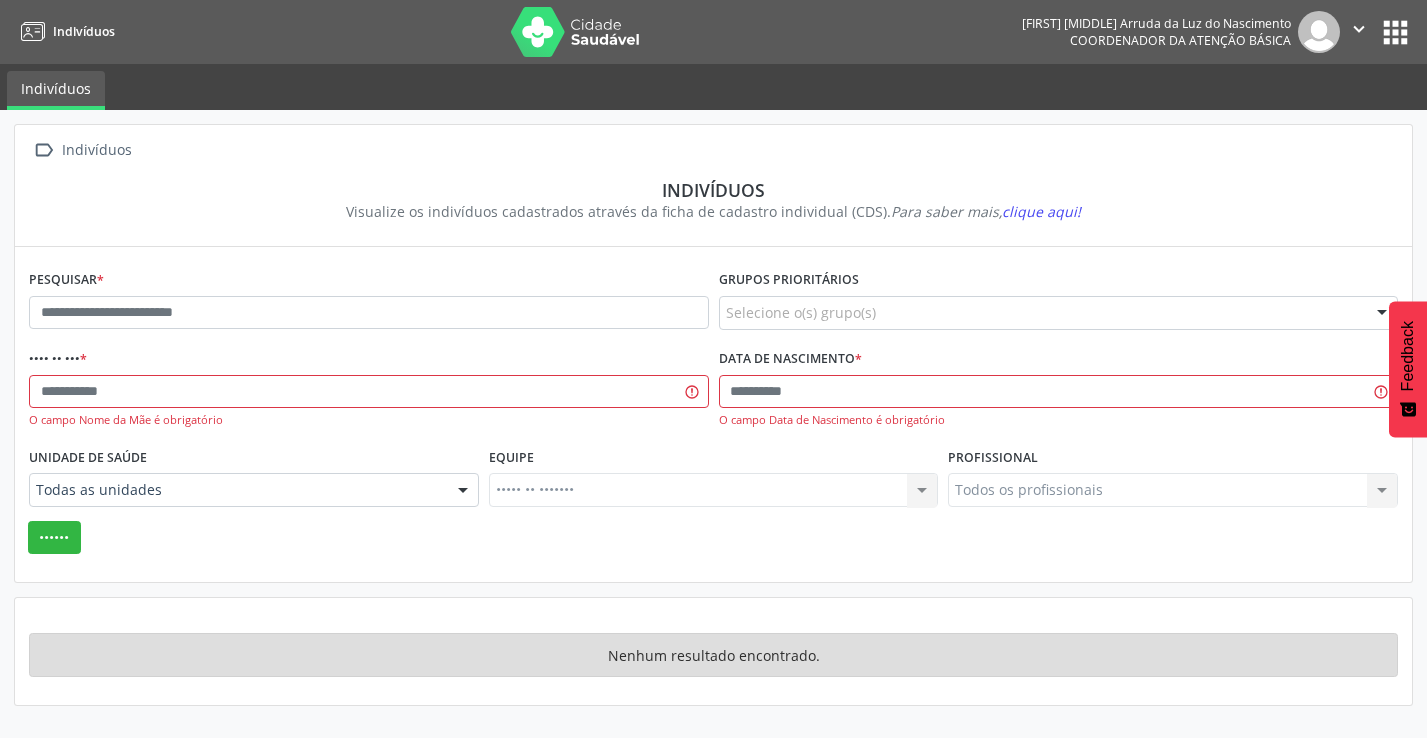 click on "Indivíduos" at bounding box center [713, 150] 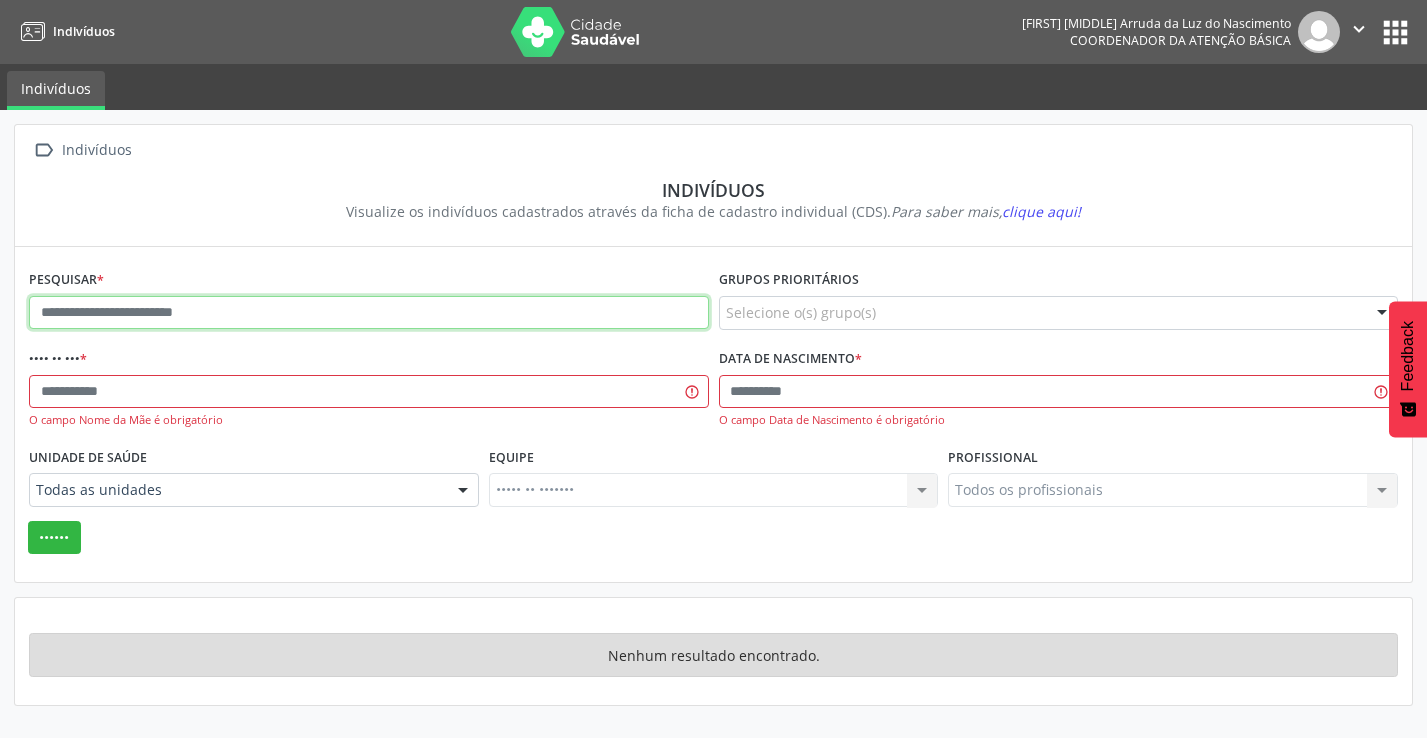 click at bounding box center (369, 313) 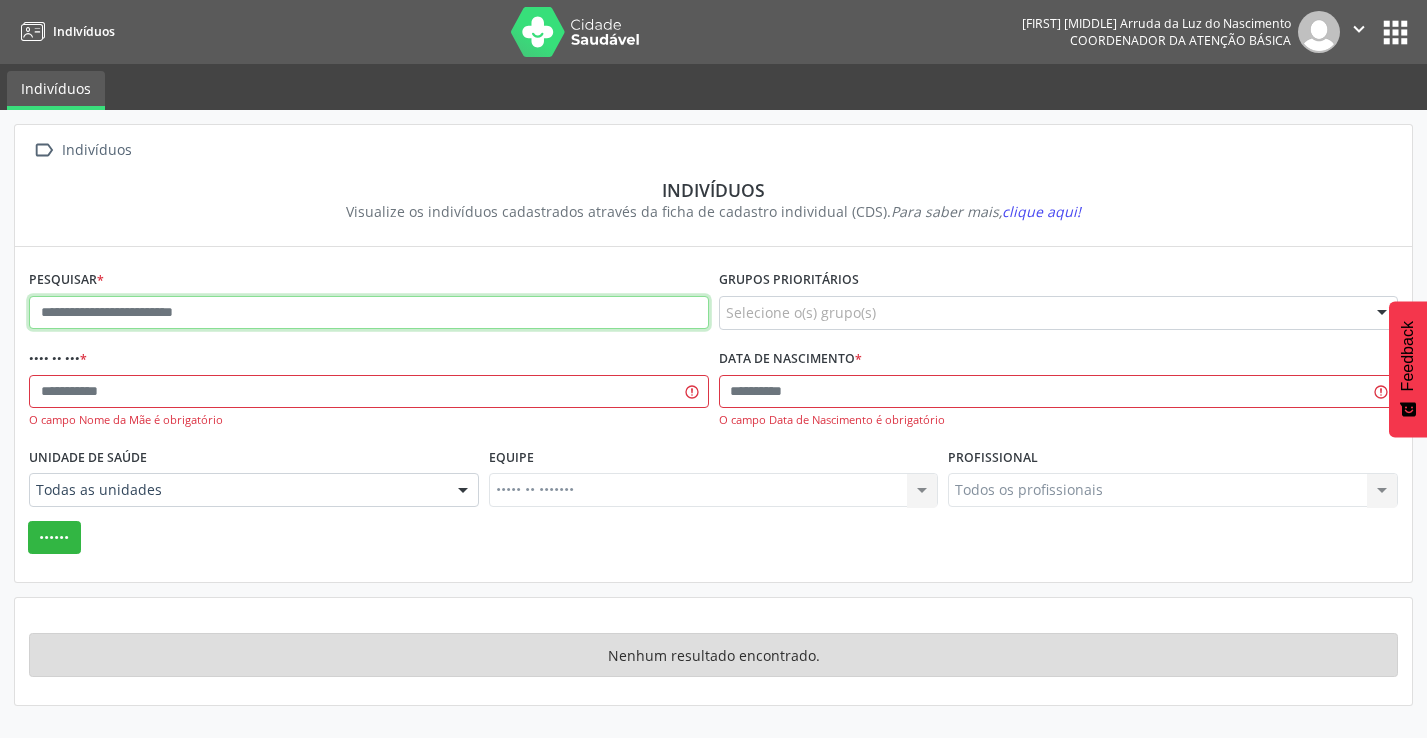 click at bounding box center (369, 313) 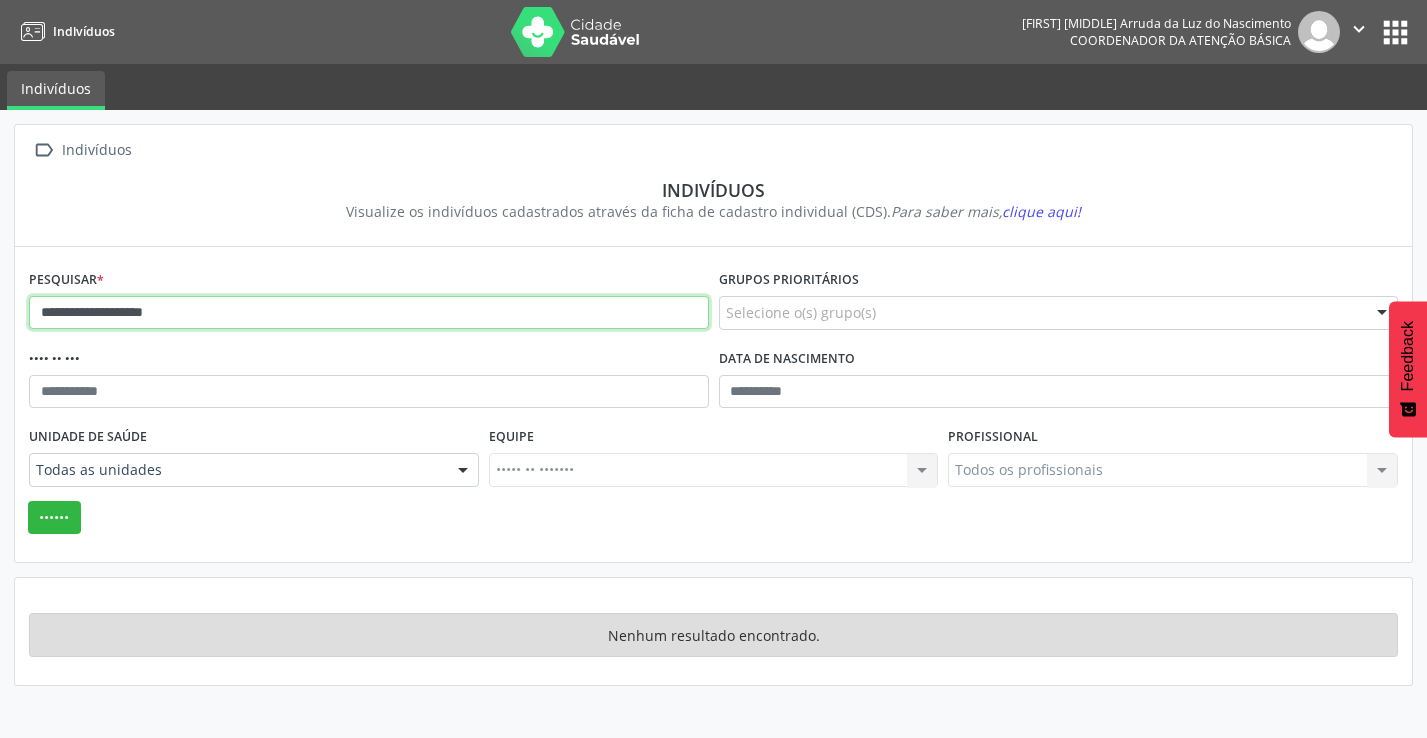 click on "••••••" at bounding box center (54, 518) 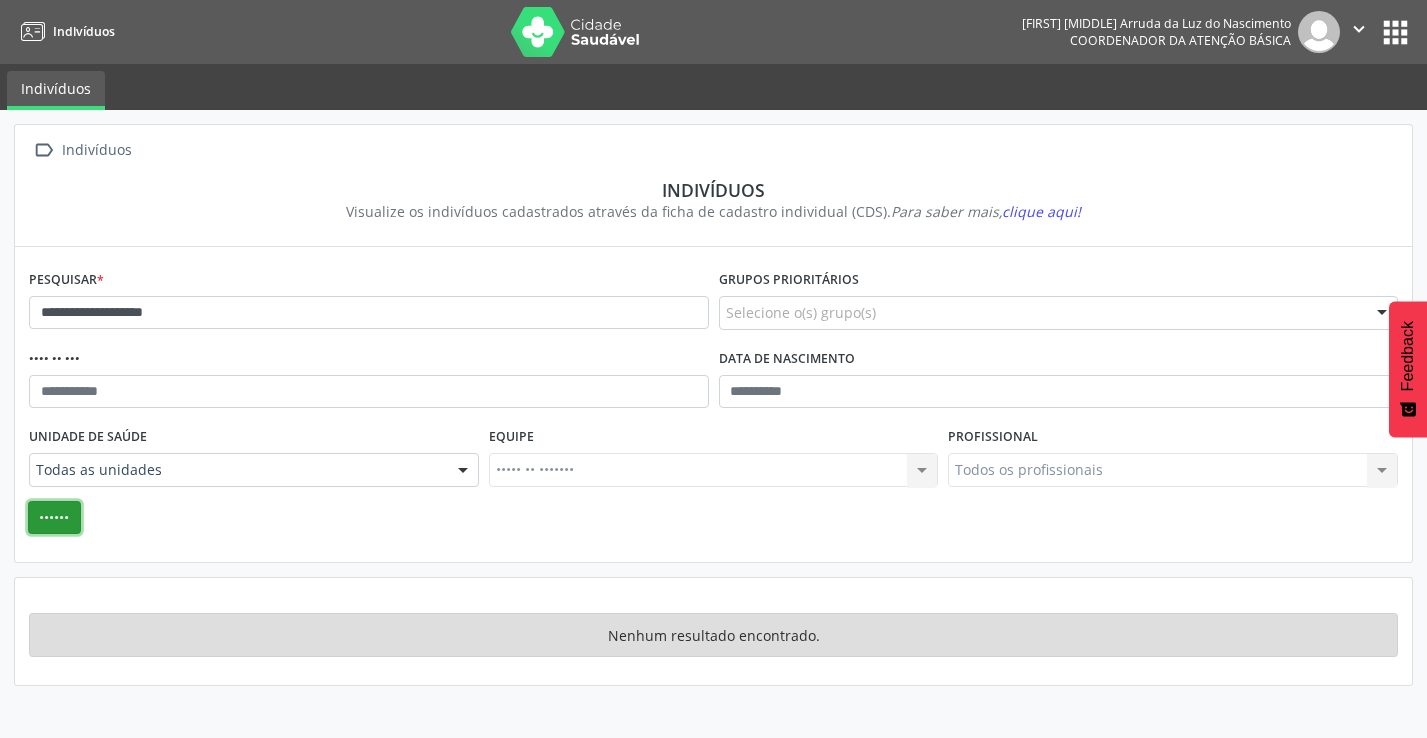 click on "••••••" at bounding box center (54, 518) 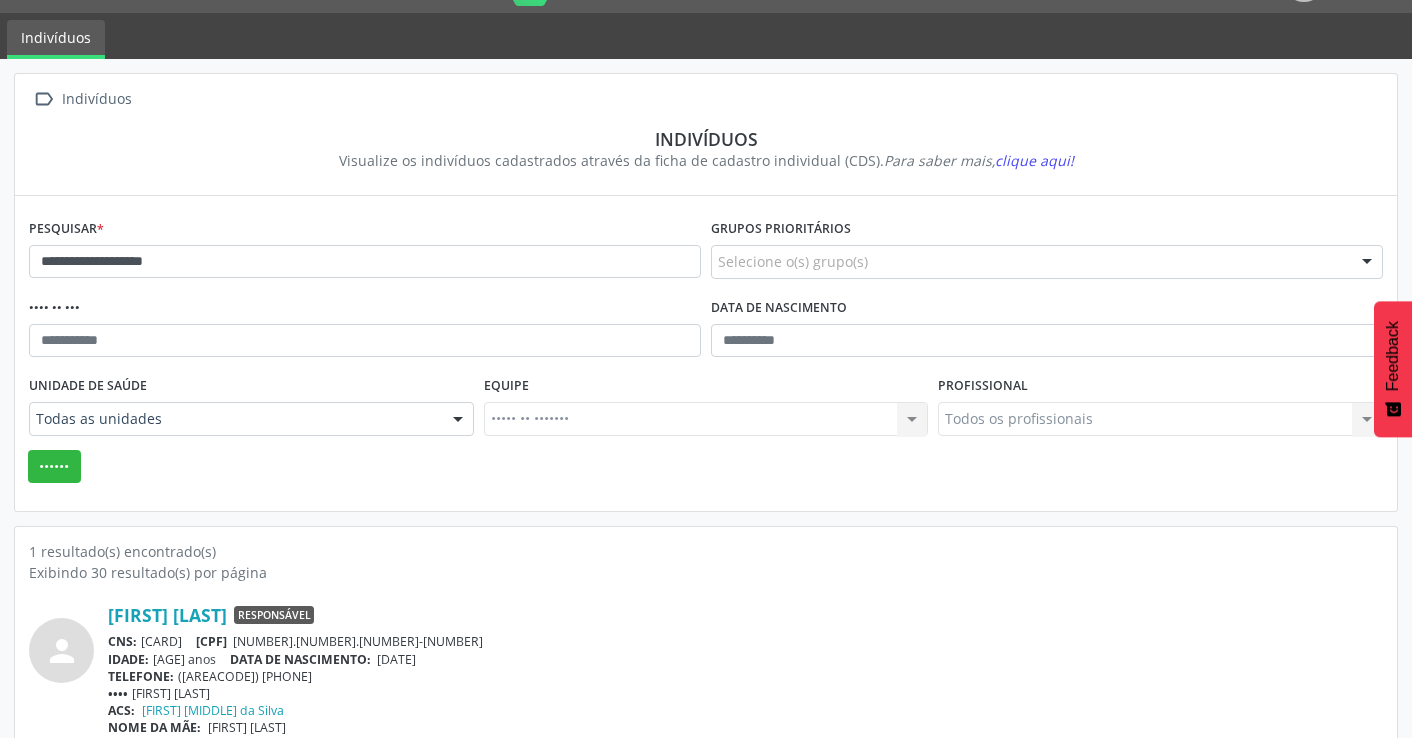 scroll, scrollTop: 78, scrollLeft: 0, axis: vertical 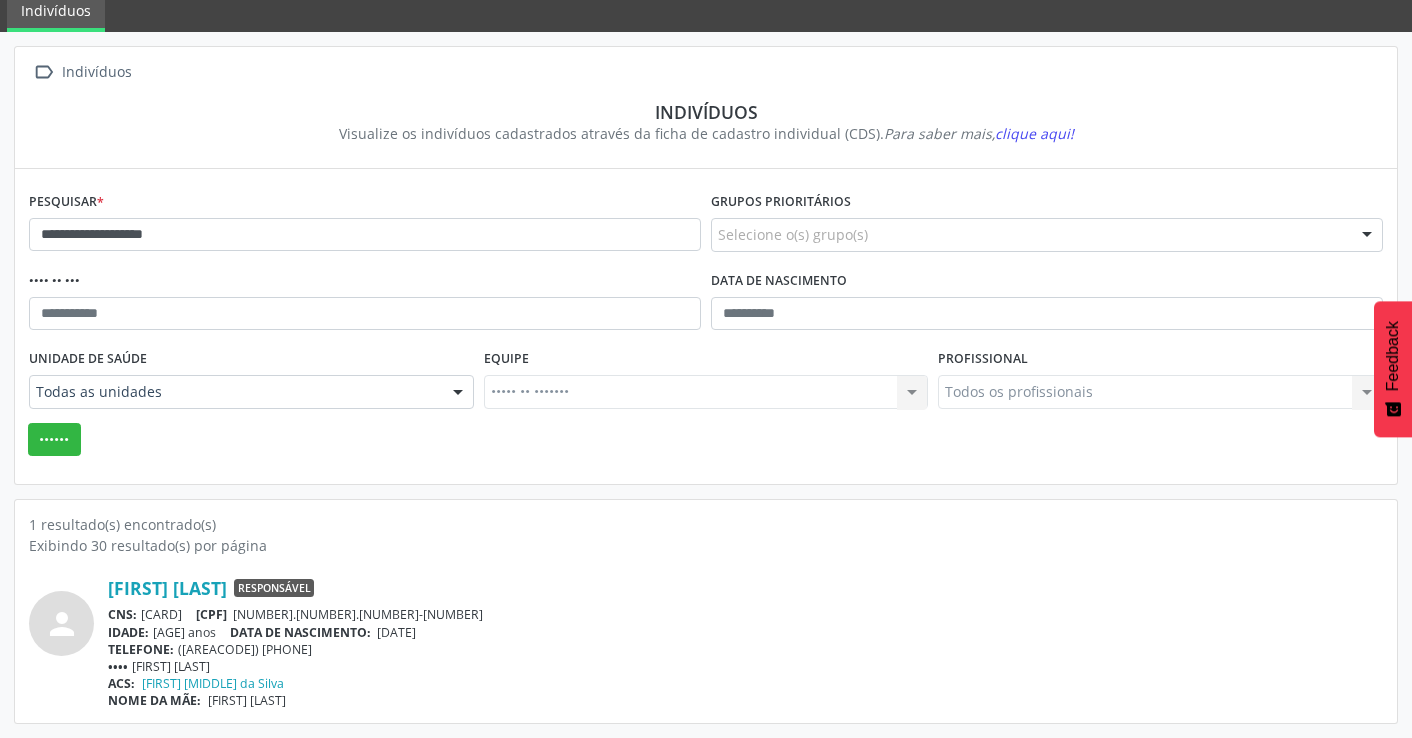 drag, startPoint x: 321, startPoint y: 686, endPoint x: 159, endPoint y: 559, distance: 205.84703 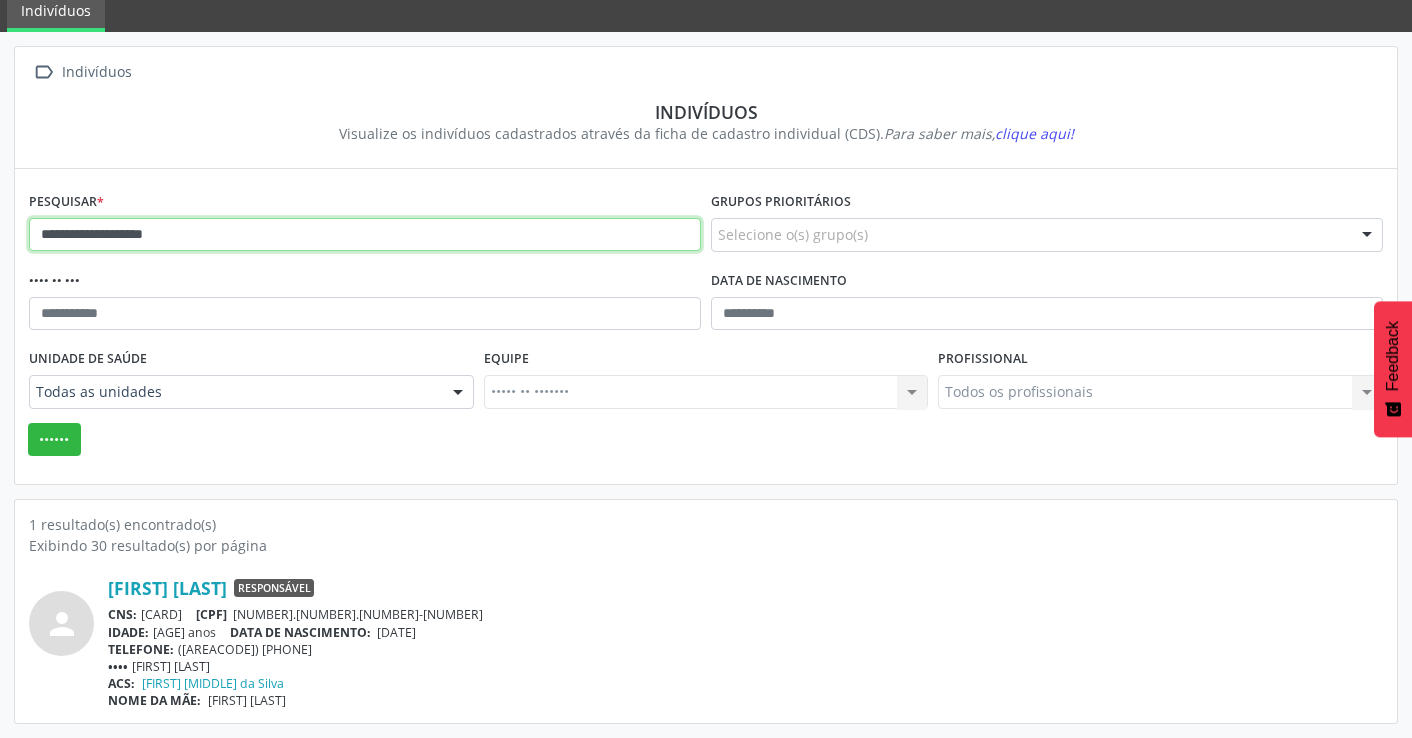 drag, startPoint x: 197, startPoint y: 238, endPoint x: 0, endPoint y: 229, distance: 197.20547 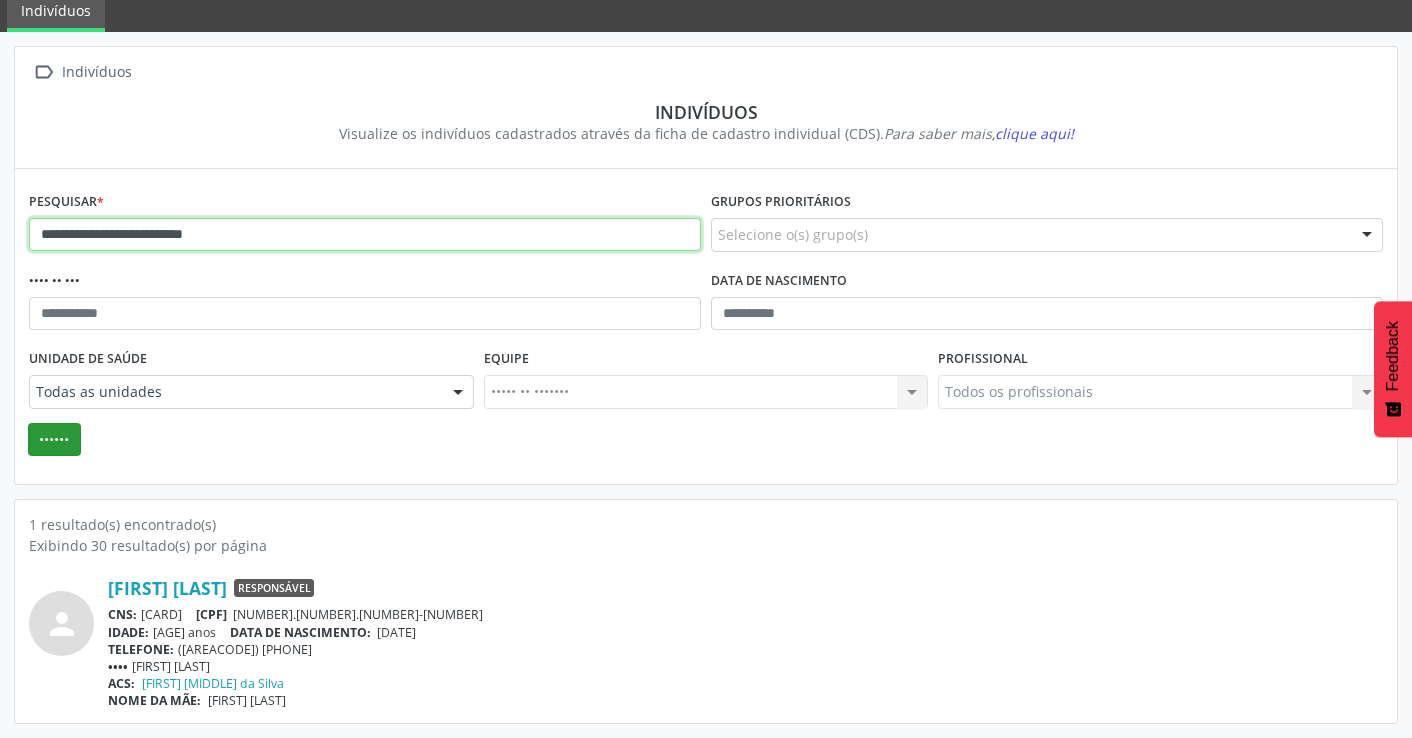 type on "**********" 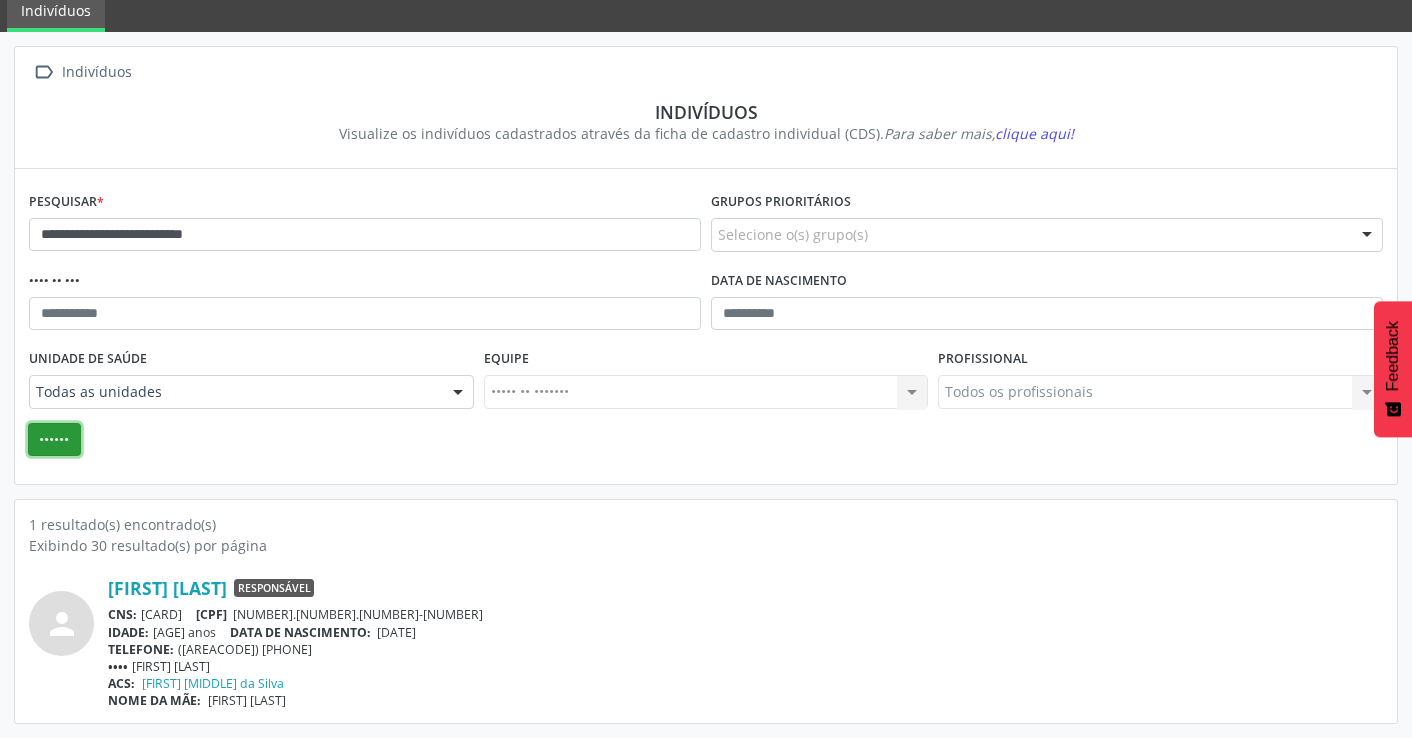 click on "••••••" at bounding box center [54, 440] 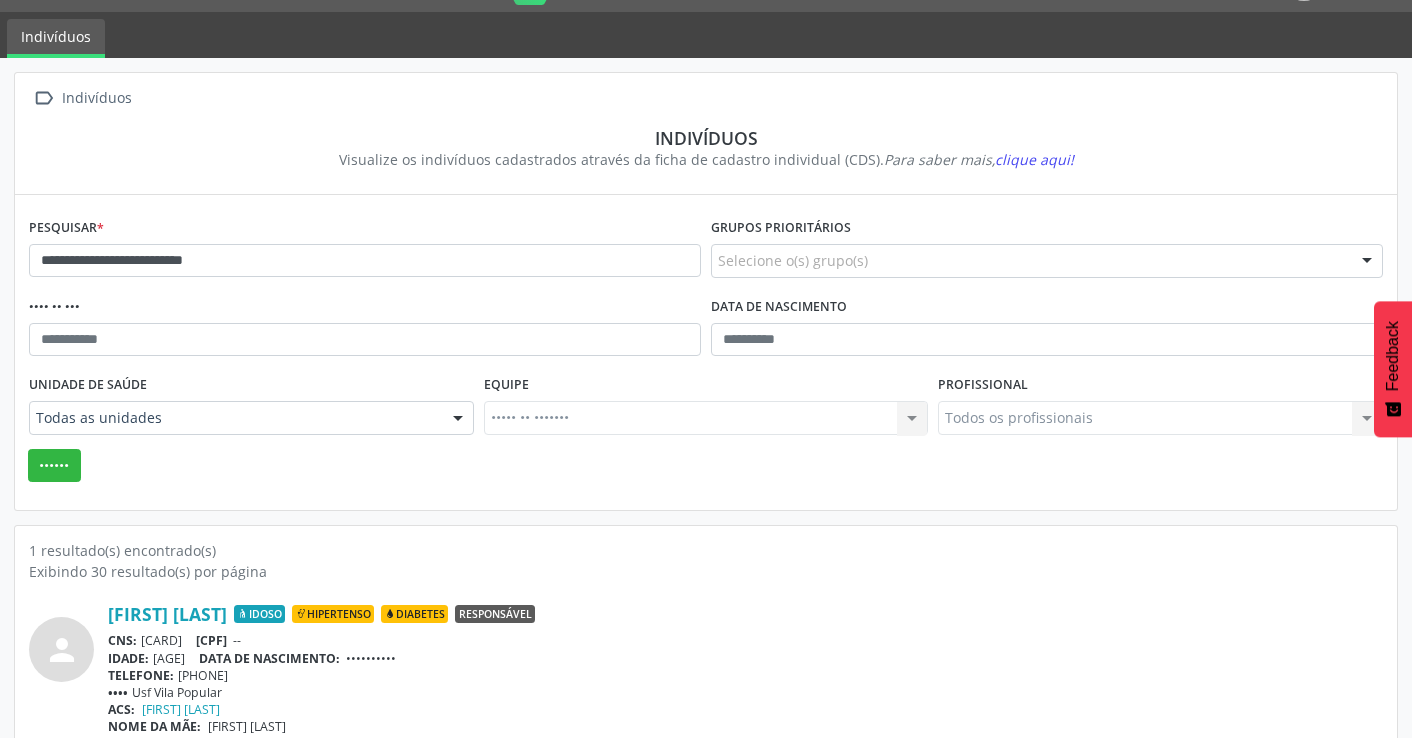 scroll, scrollTop: 78, scrollLeft: 0, axis: vertical 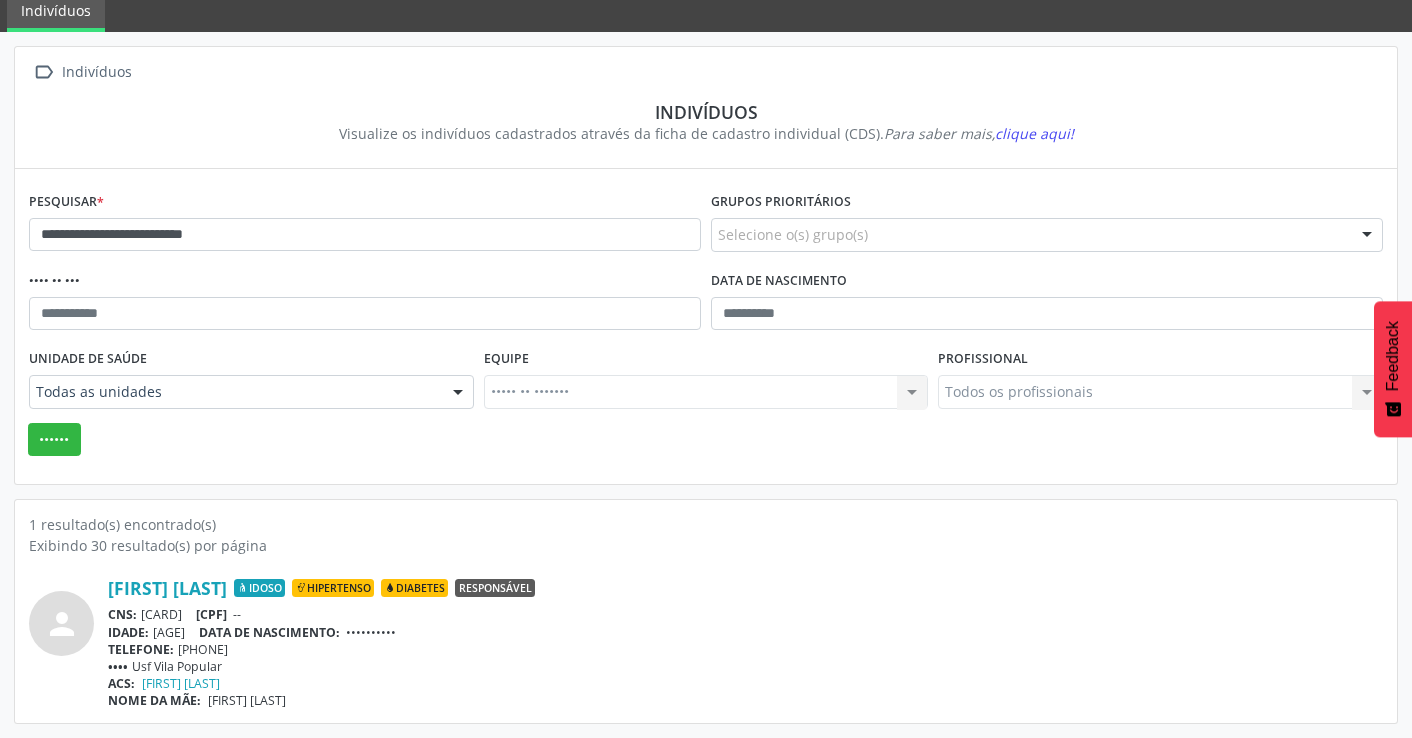 drag, startPoint x: 240, startPoint y: 666, endPoint x: 137, endPoint y: 670, distance: 103.077644 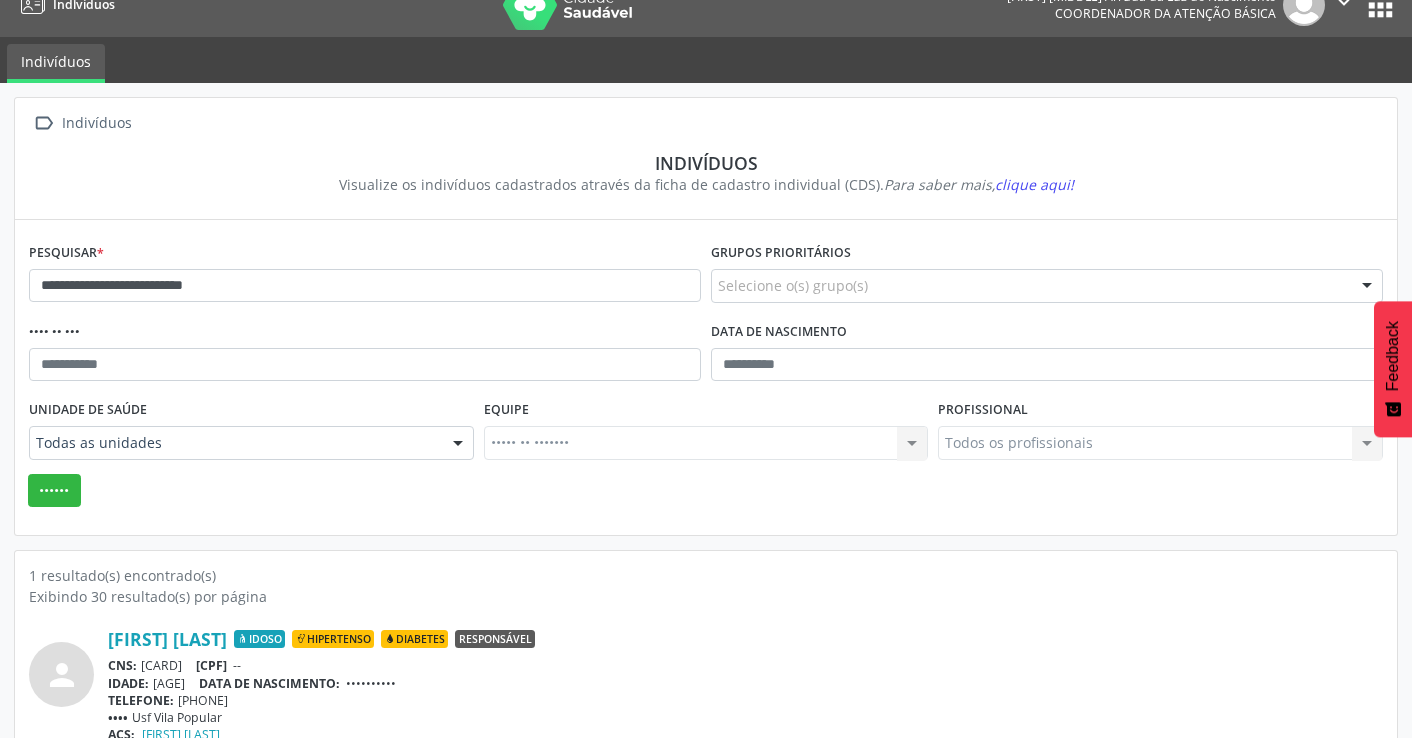 scroll, scrollTop: 0, scrollLeft: 0, axis: both 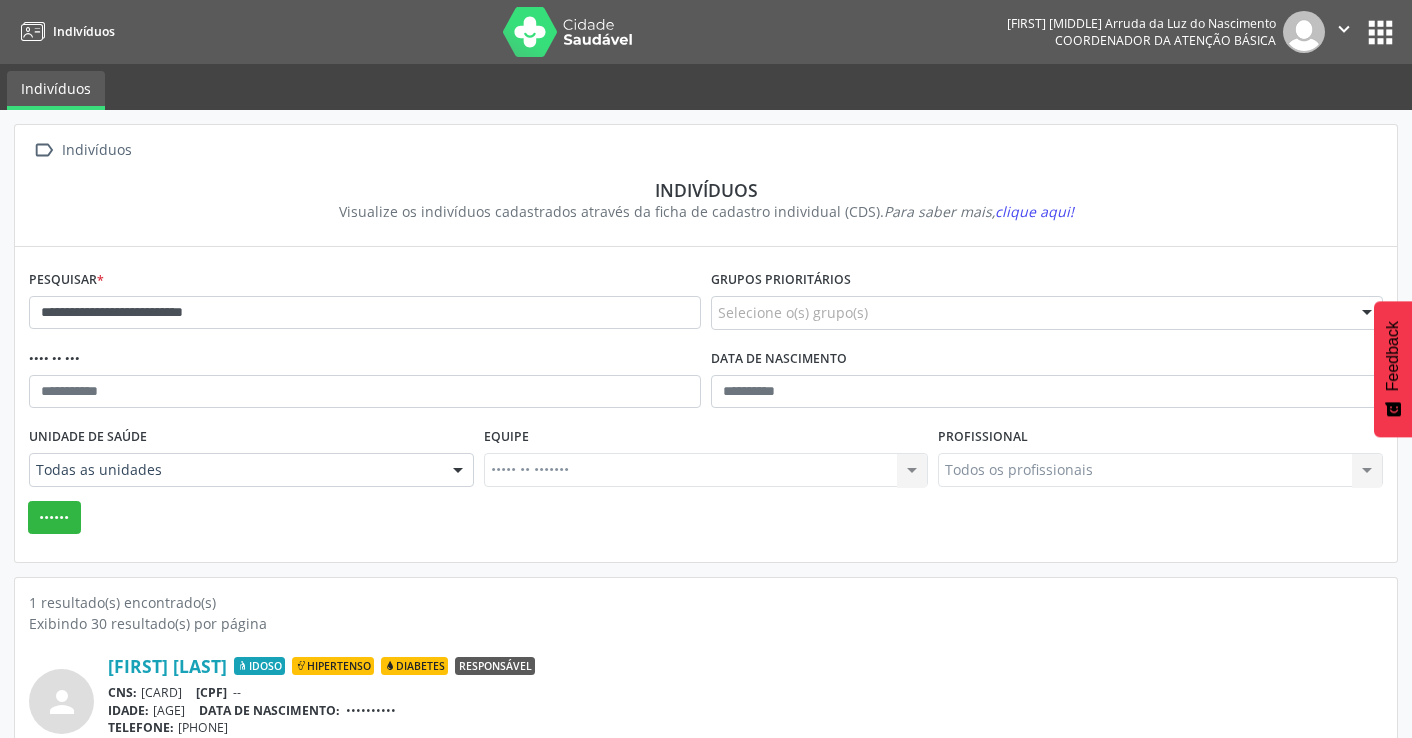 click on "" at bounding box center [1344, 29] 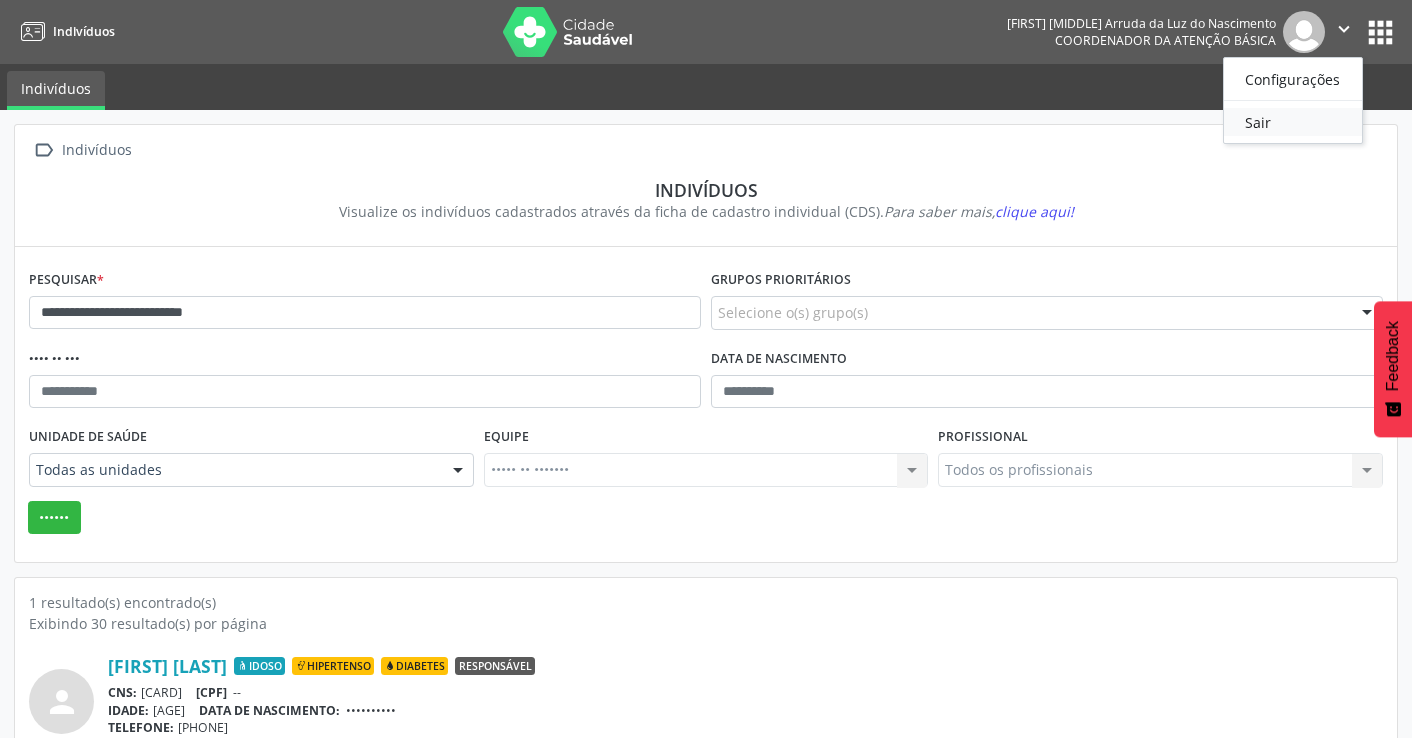 click on "Sair" at bounding box center [1293, 122] 